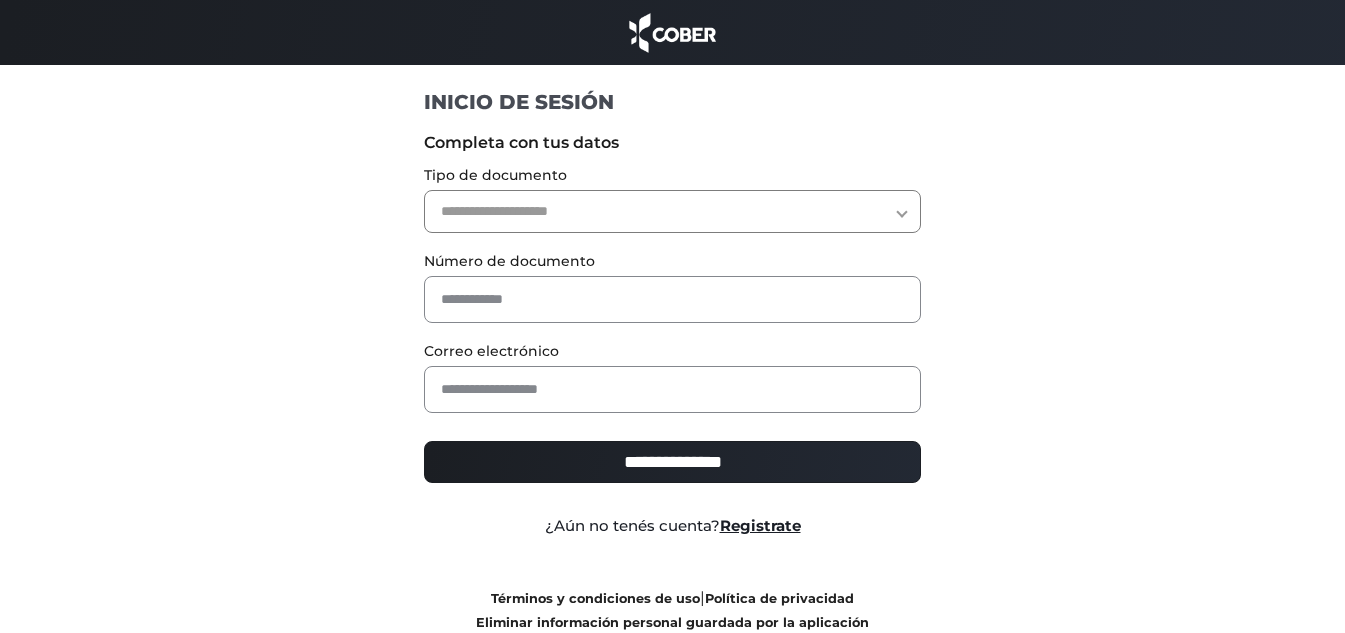 scroll, scrollTop: 0, scrollLeft: 0, axis: both 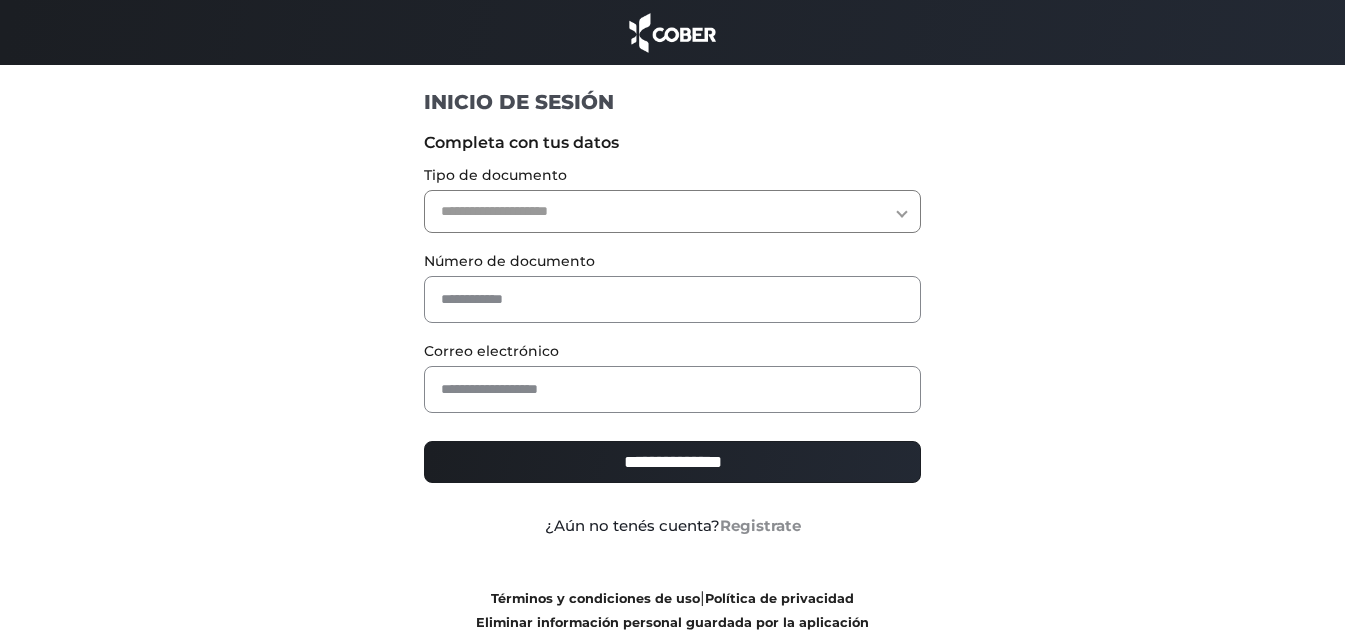 click on "Registrate" at bounding box center [760, 525] 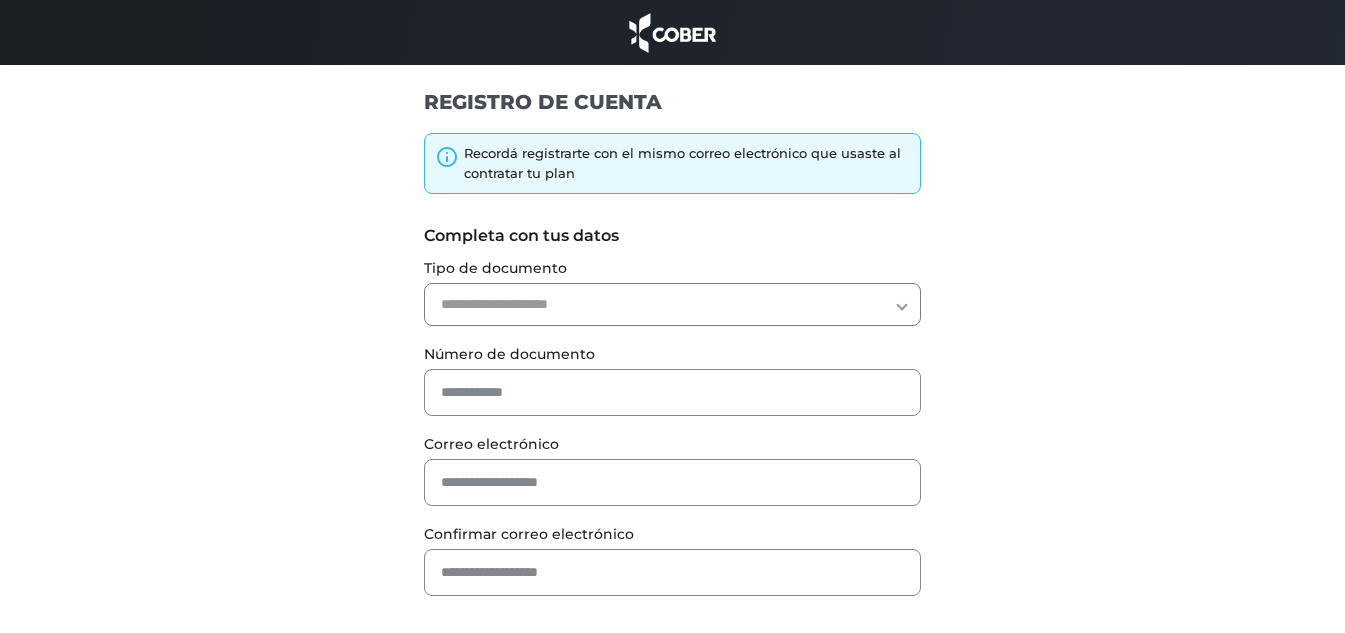 scroll, scrollTop: 0, scrollLeft: 0, axis: both 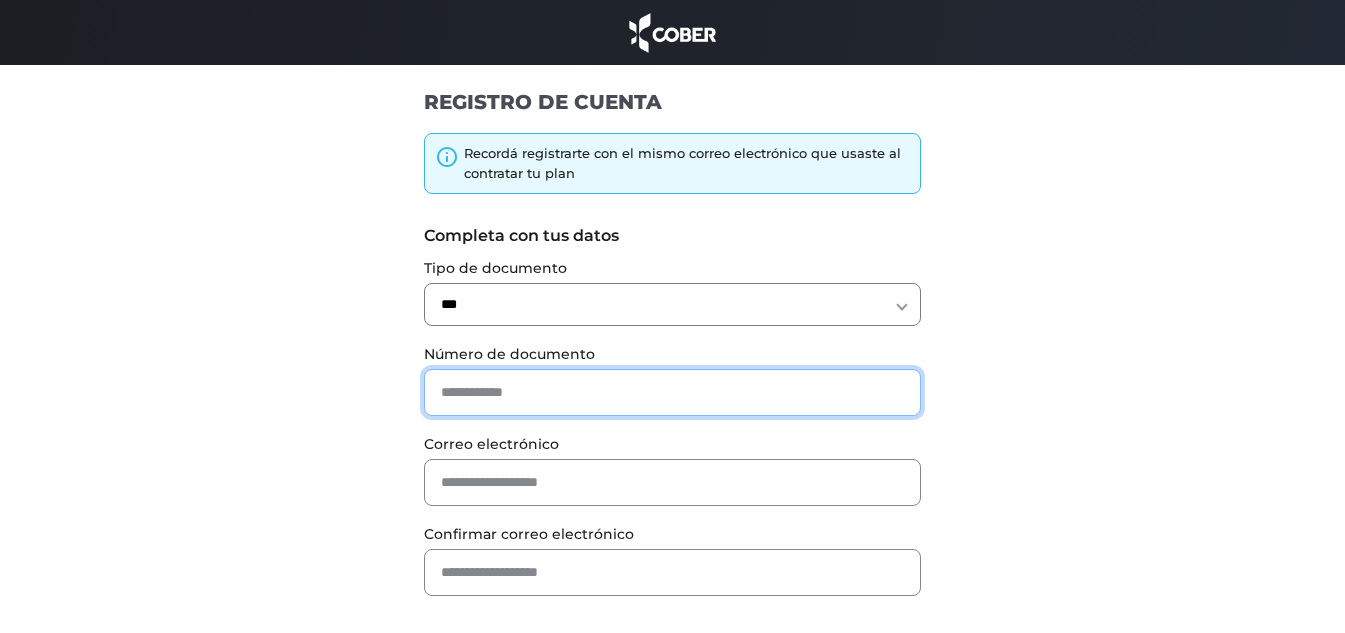click at bounding box center [672, 392] 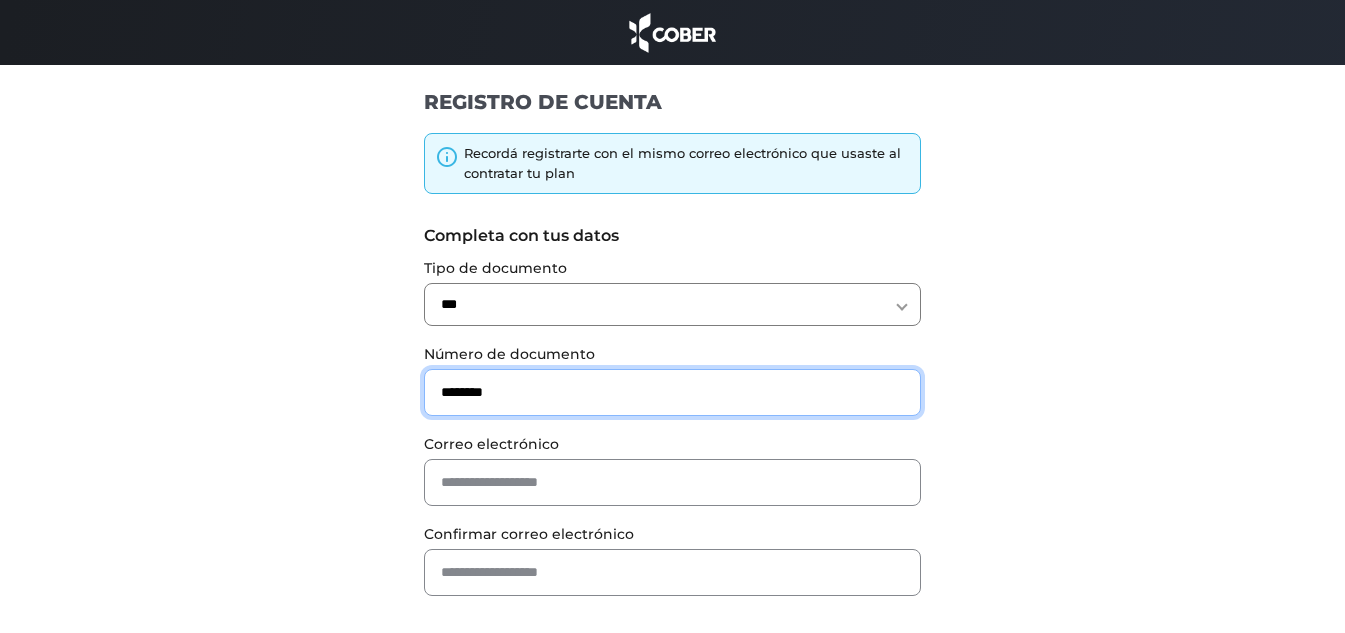 type on "********" 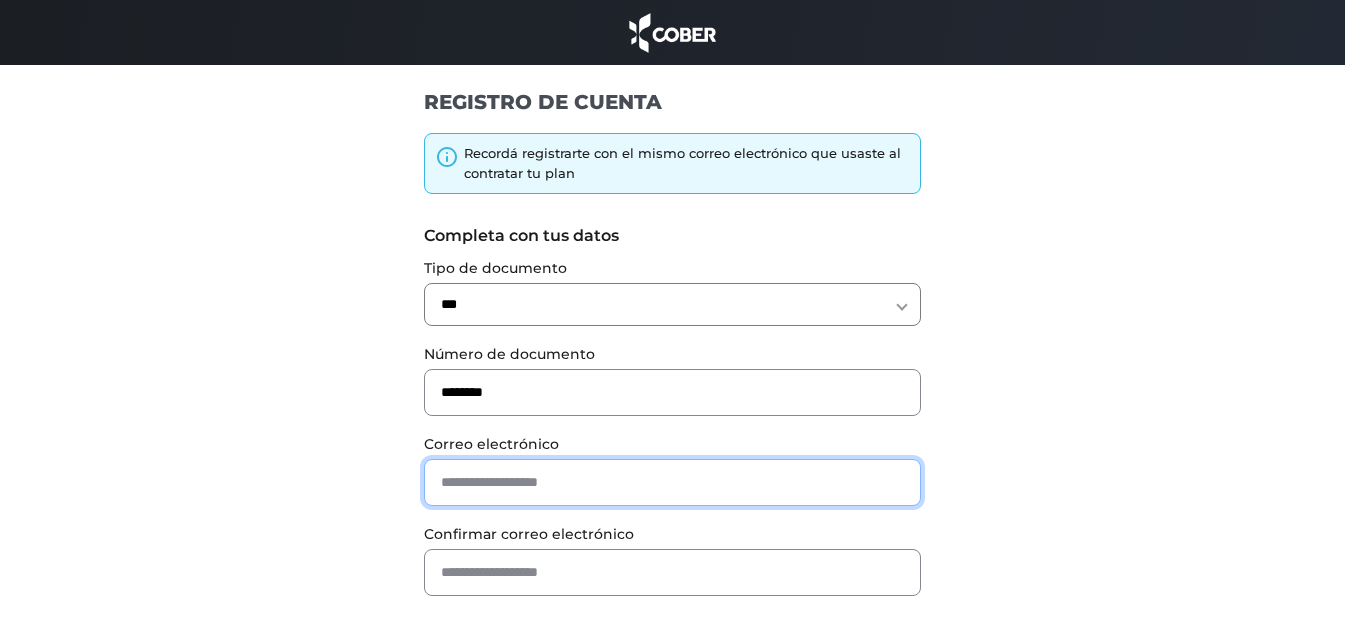 click at bounding box center [672, 482] 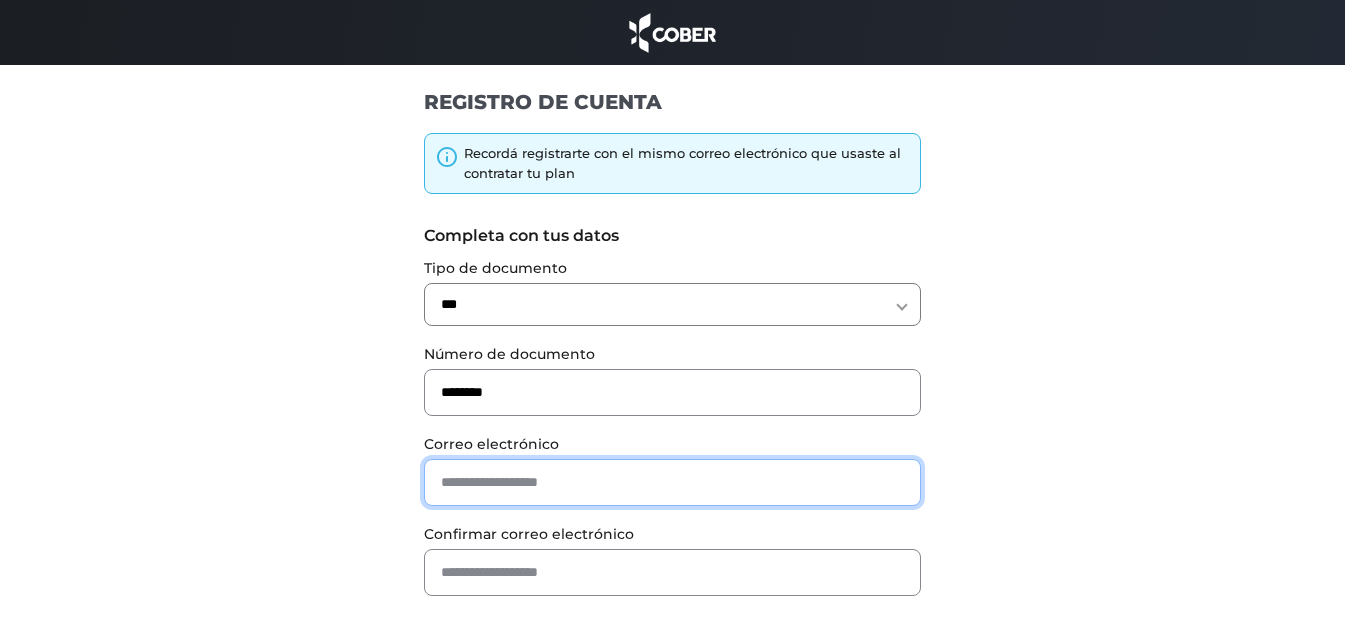 type on "**********" 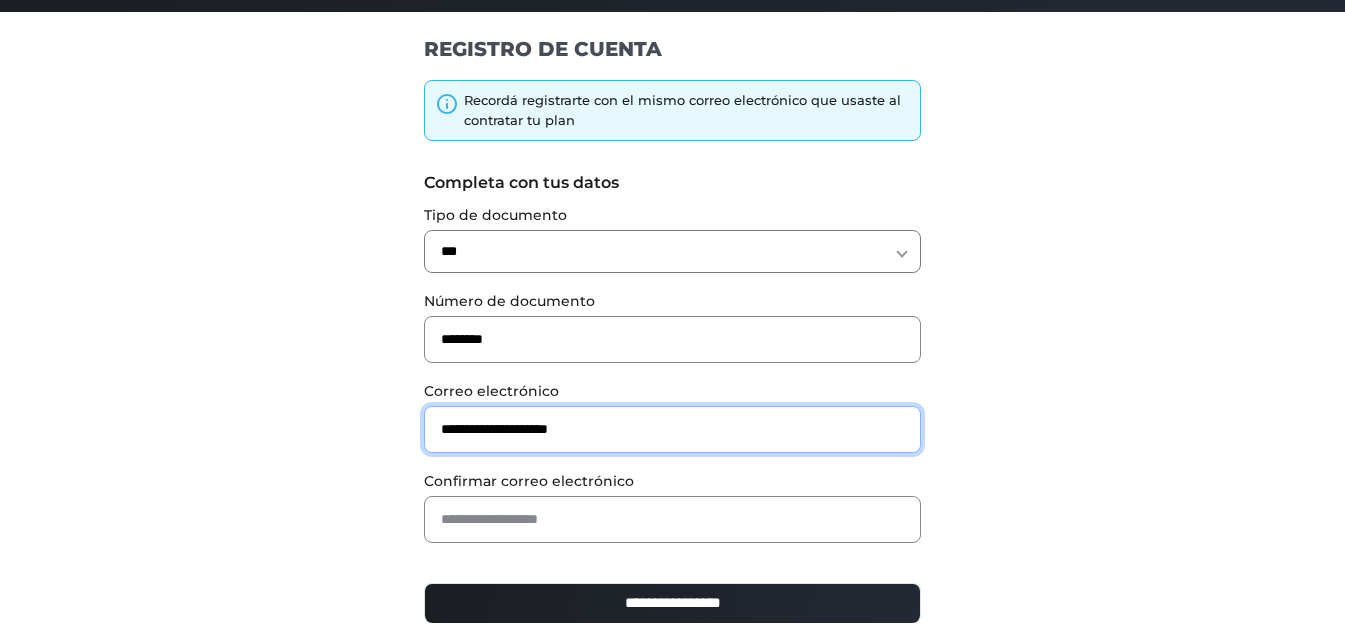 scroll, scrollTop: 185, scrollLeft: 0, axis: vertical 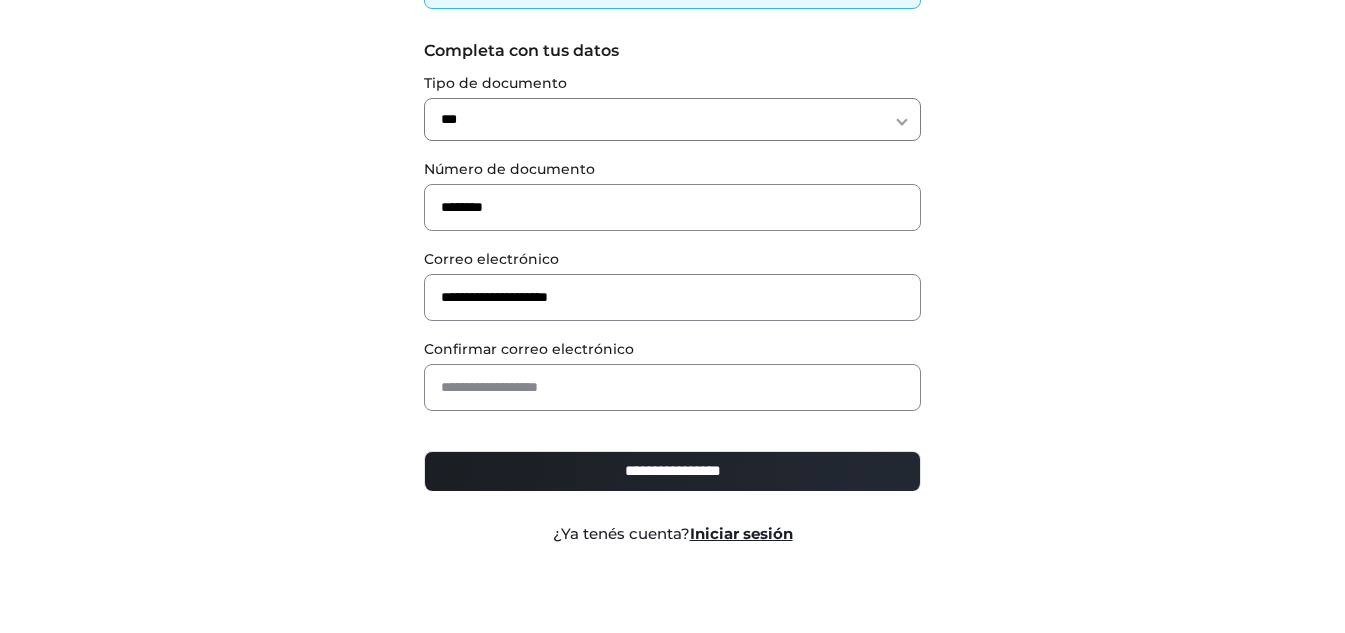 drag, startPoint x: 605, startPoint y: 412, endPoint x: 596, endPoint y: 374, distance: 39.051247 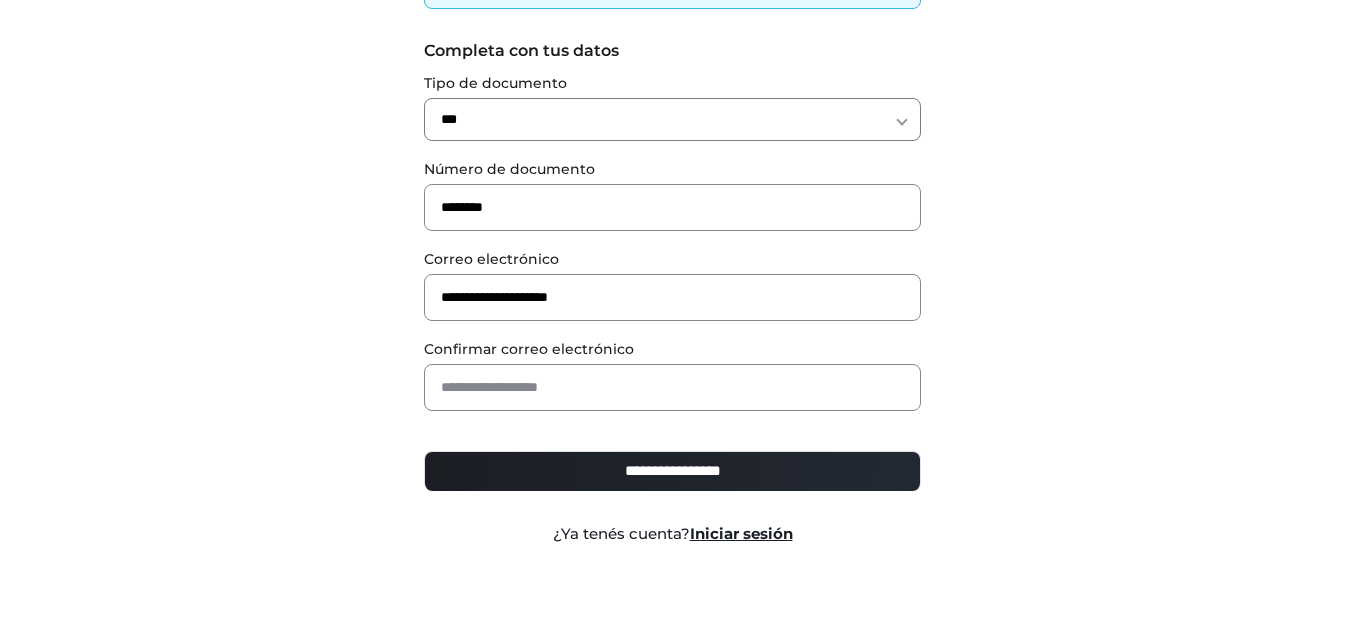click on "**********" at bounding box center (672, 281) 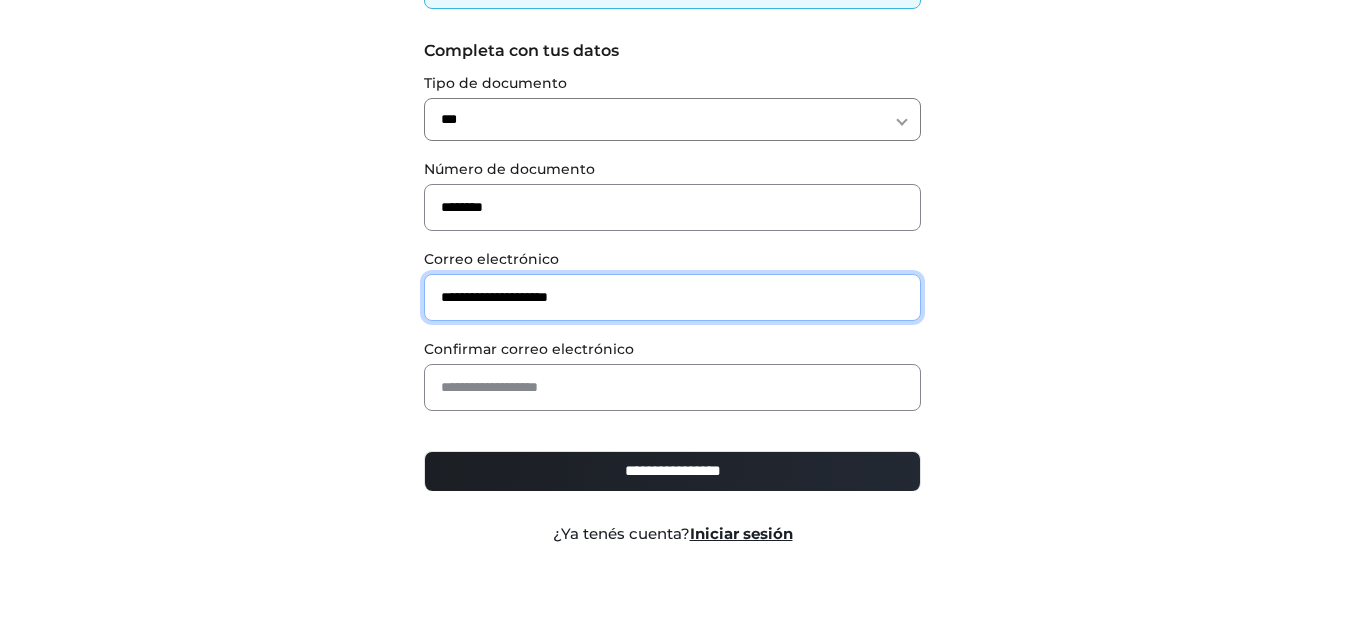 click on "**********" at bounding box center (672, 297) 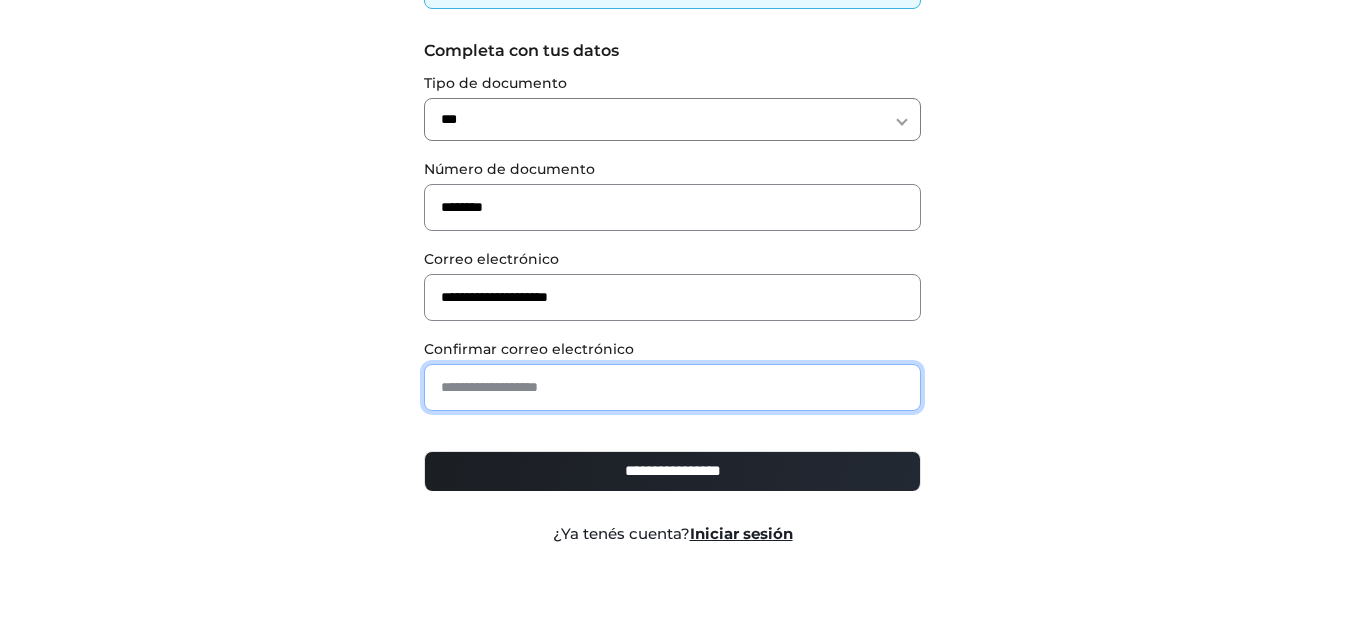 click at bounding box center [672, 387] 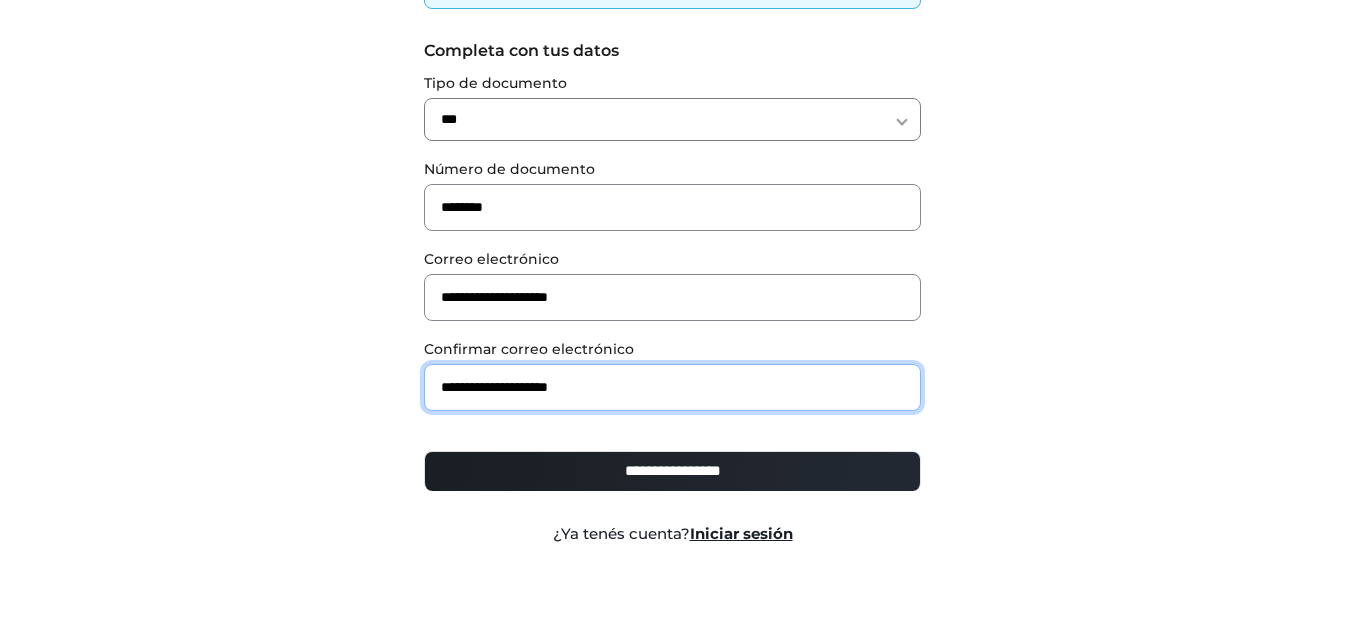 type on "**********" 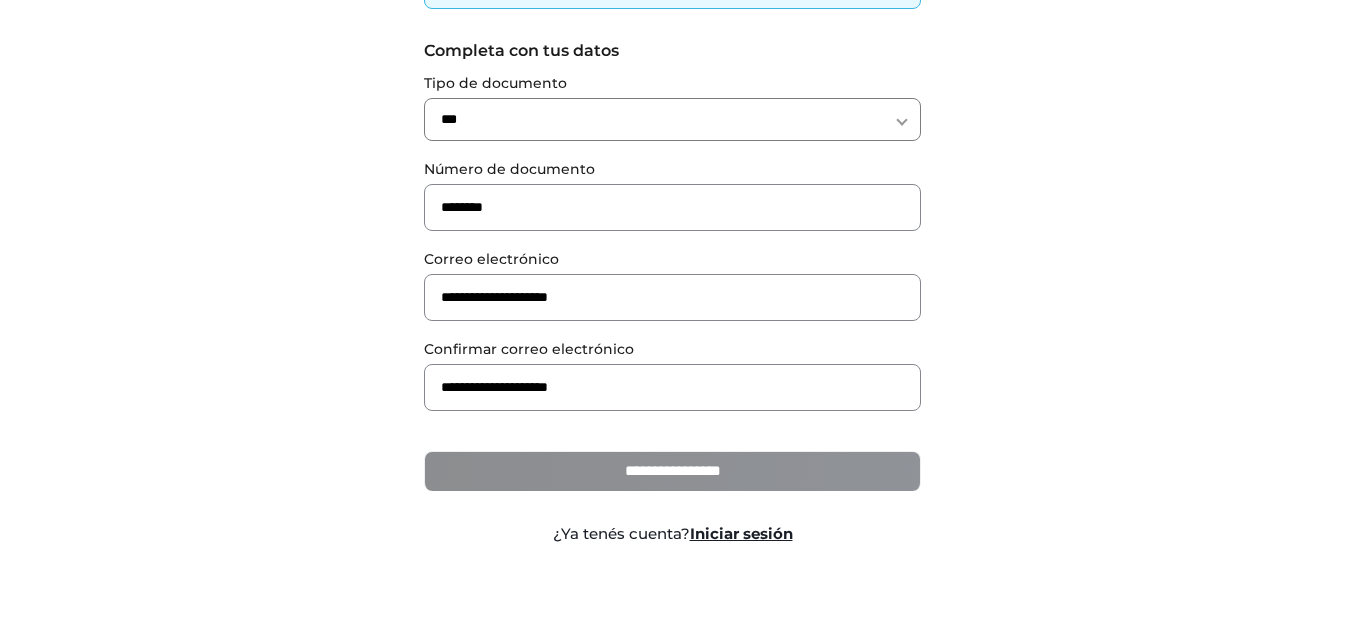 click on "**********" at bounding box center [672, 471] 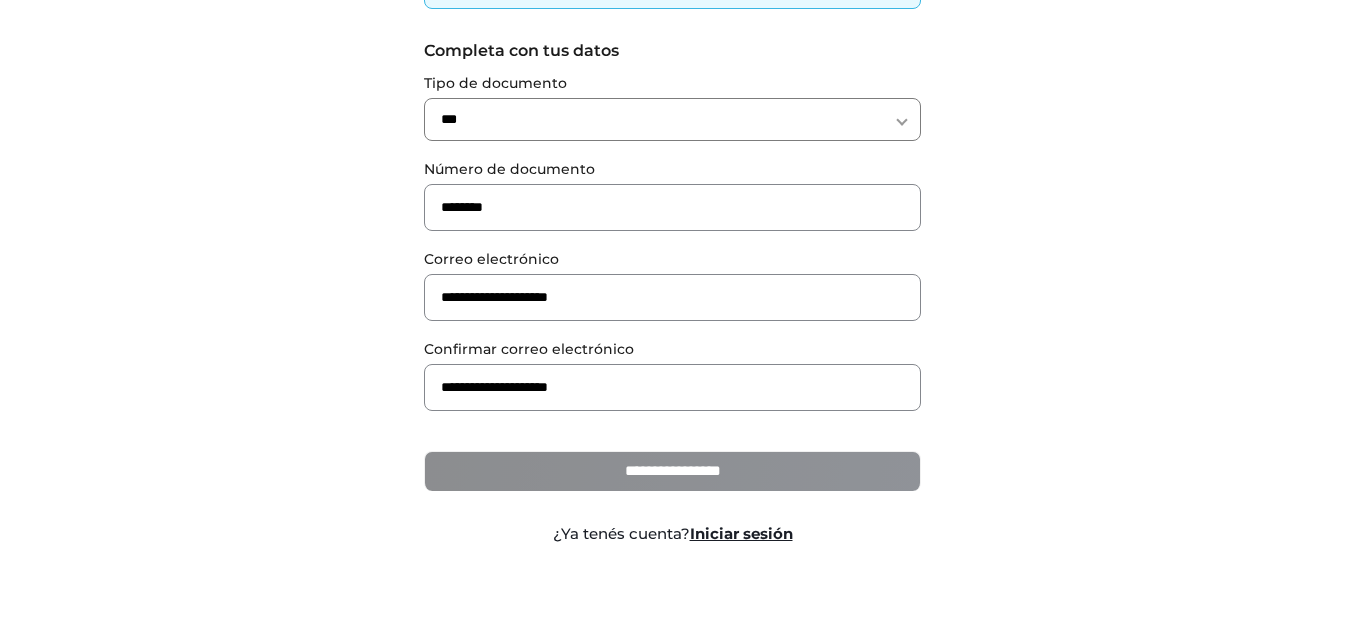 type on "**********" 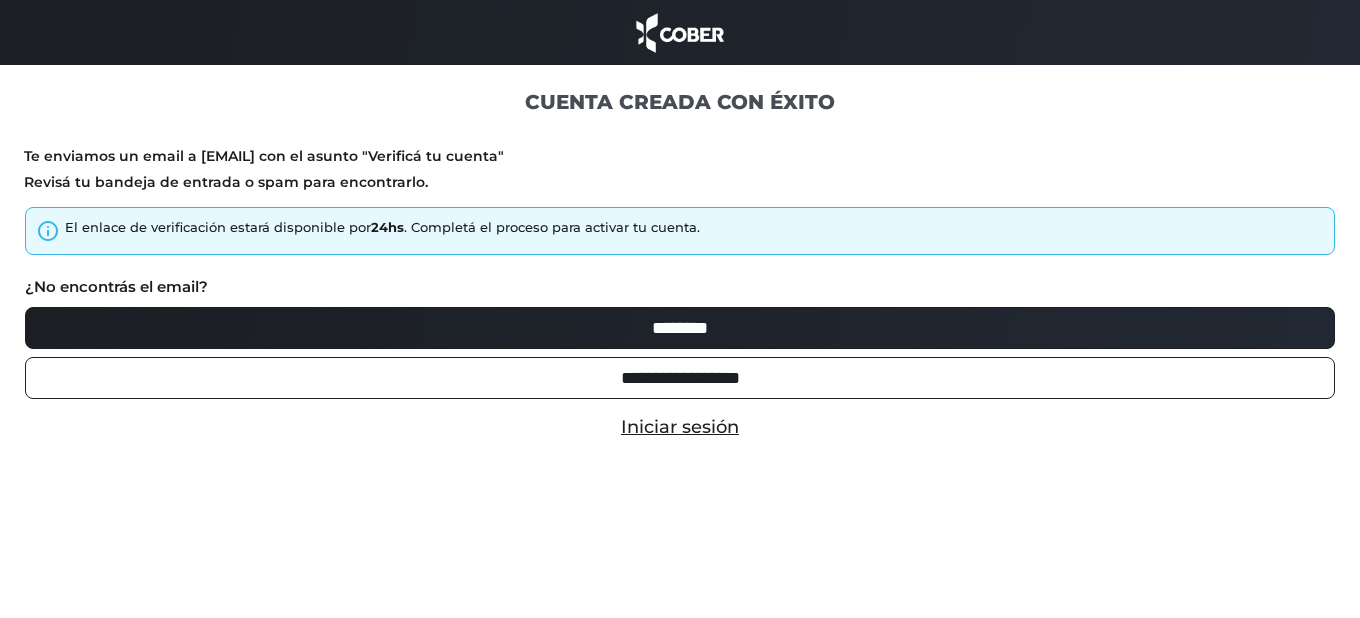 scroll, scrollTop: 0, scrollLeft: 0, axis: both 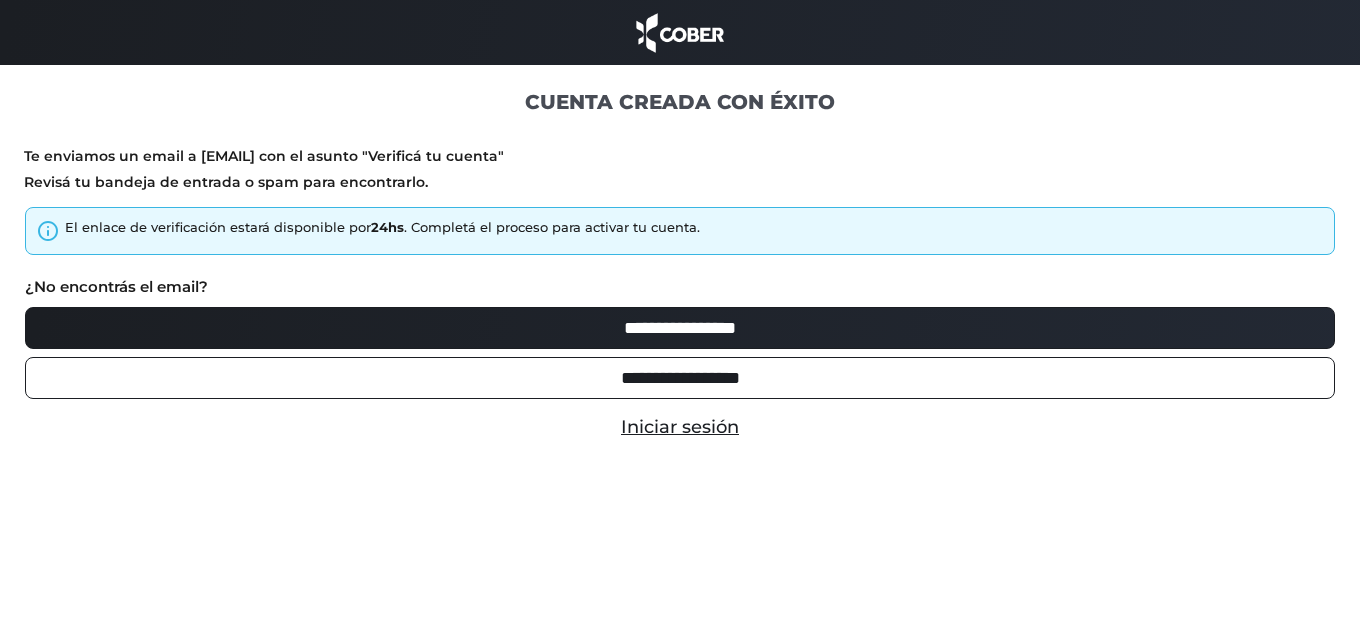 type on "********" 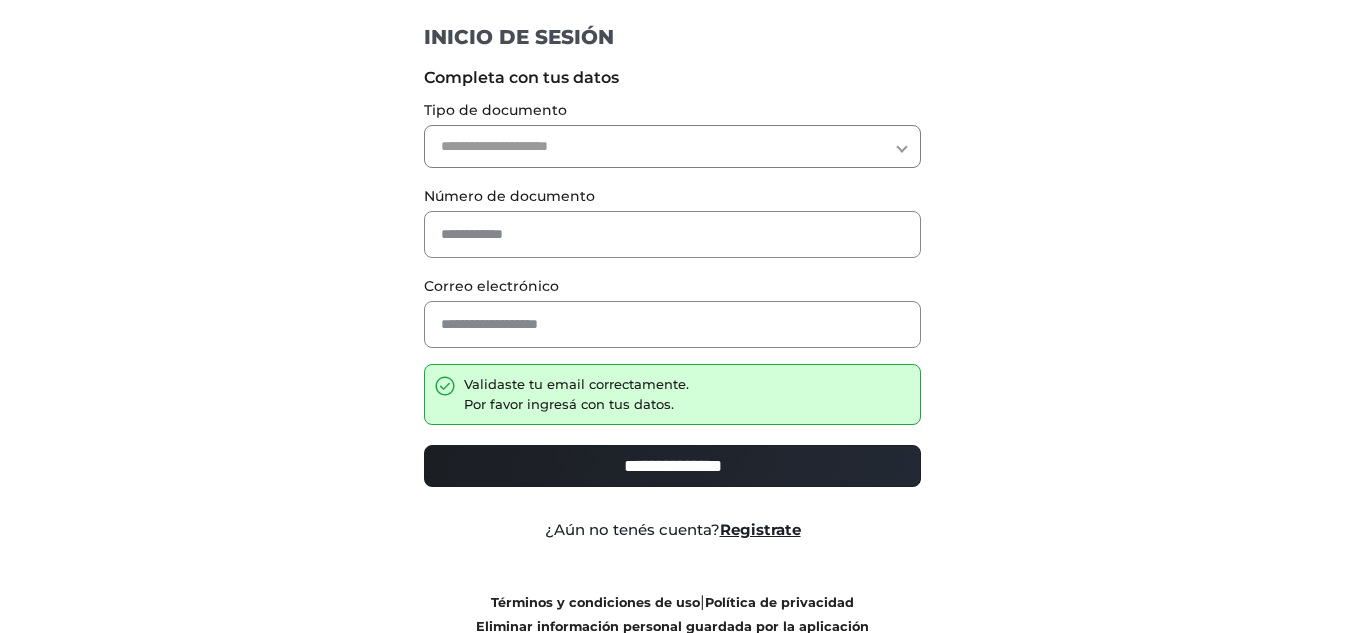 scroll, scrollTop: 100, scrollLeft: 0, axis: vertical 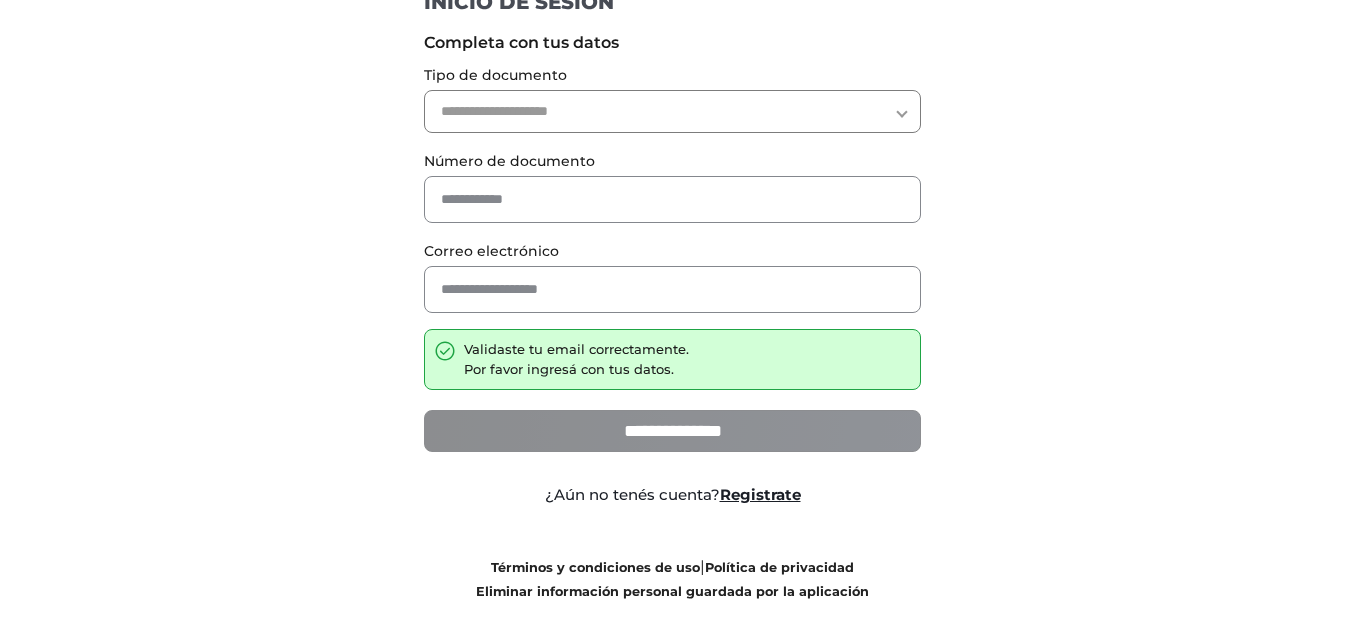 click on "**********" at bounding box center [672, 431] 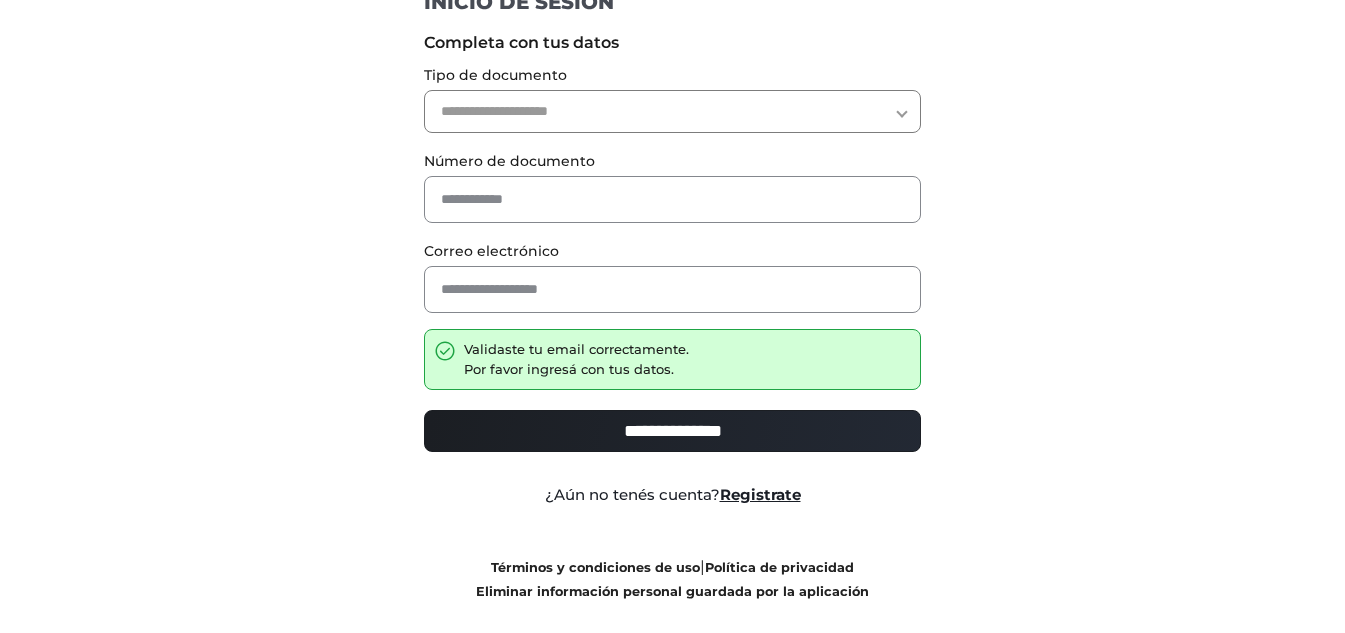 click on "**********" at bounding box center (672, 111) 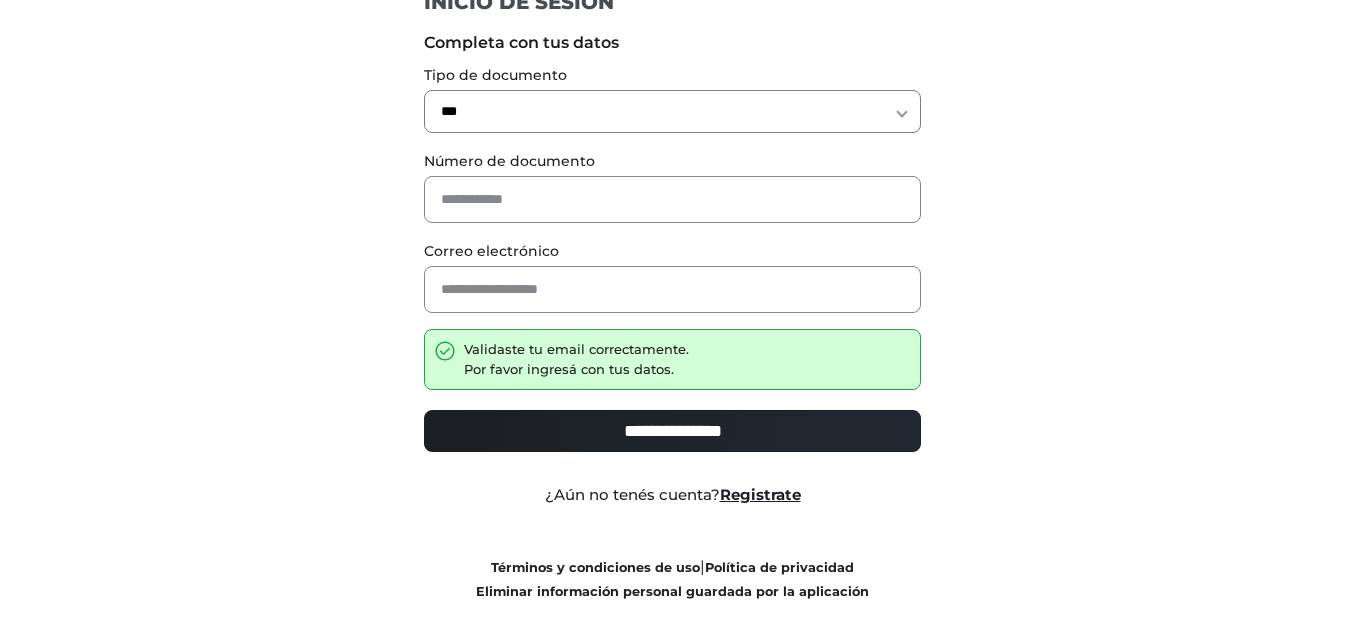click on "Número de documento" at bounding box center [672, 186] 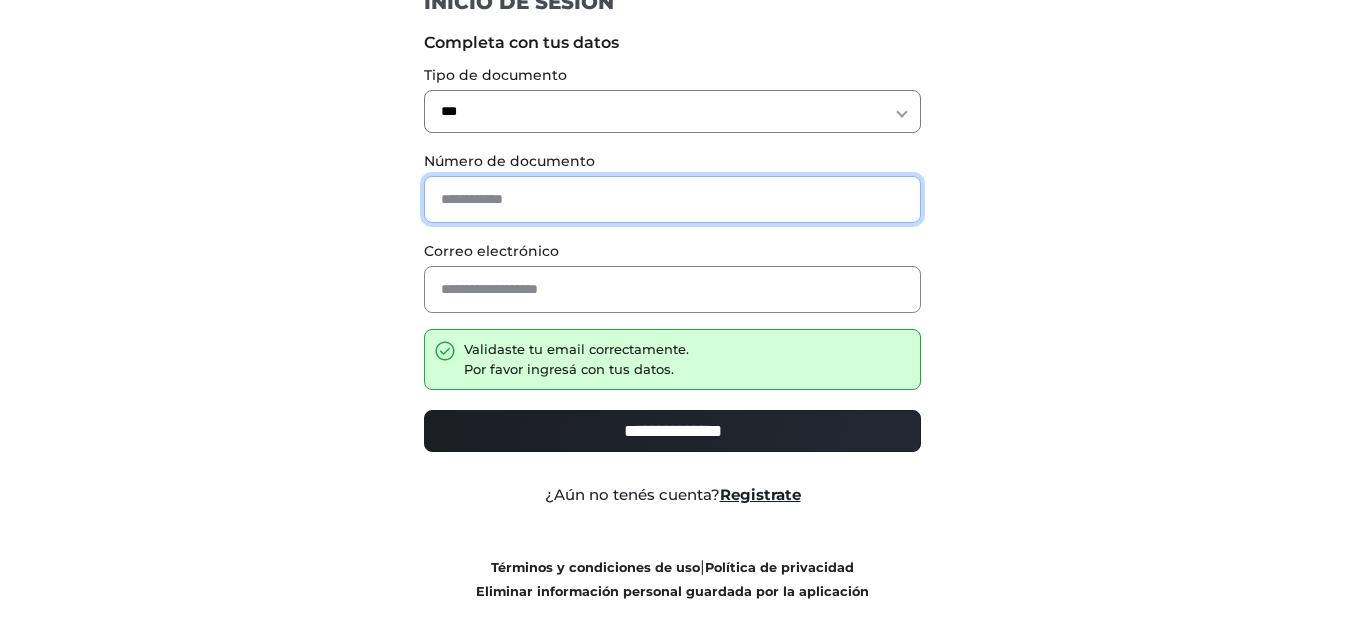 click at bounding box center [672, 199] 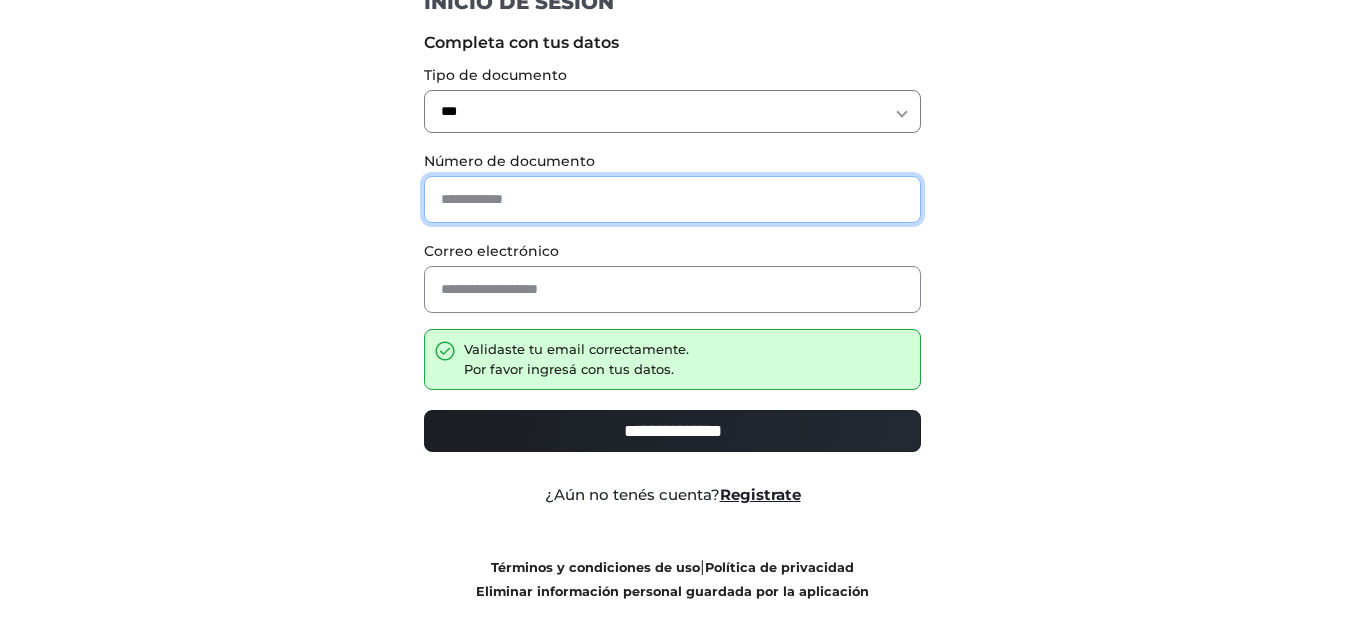 type on "********" 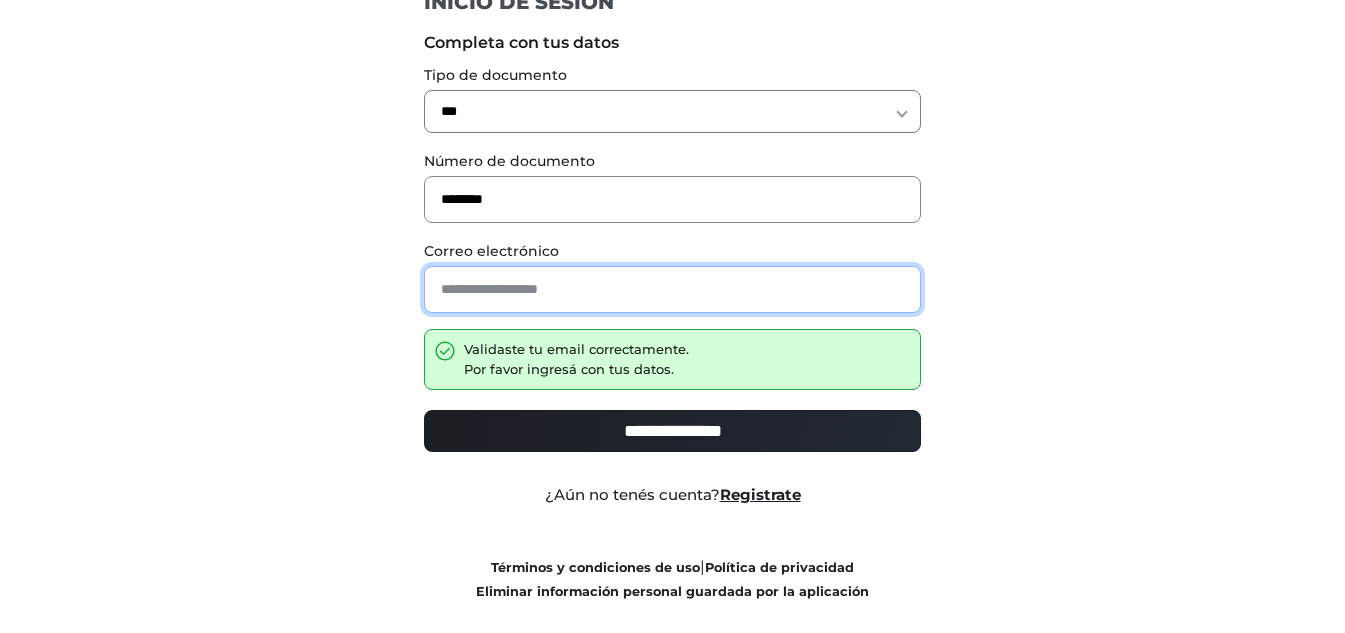click at bounding box center [672, 289] 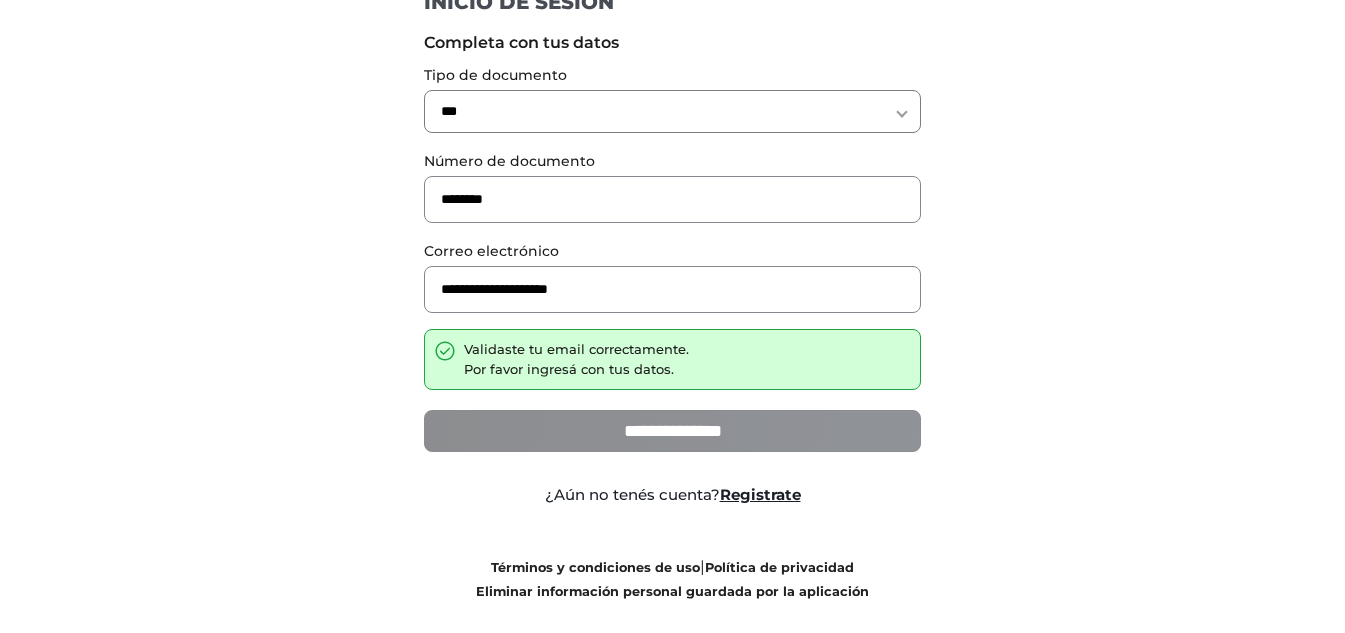 click on "**********" at bounding box center (672, 431) 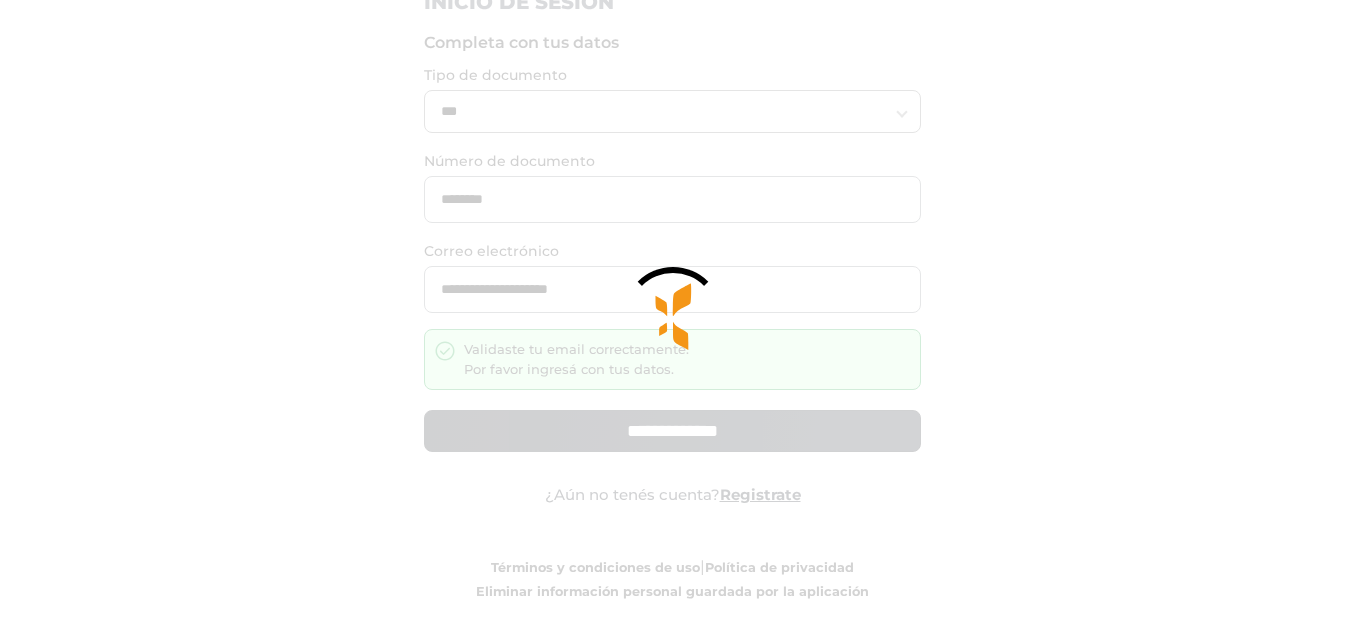 scroll, scrollTop: 92, scrollLeft: 0, axis: vertical 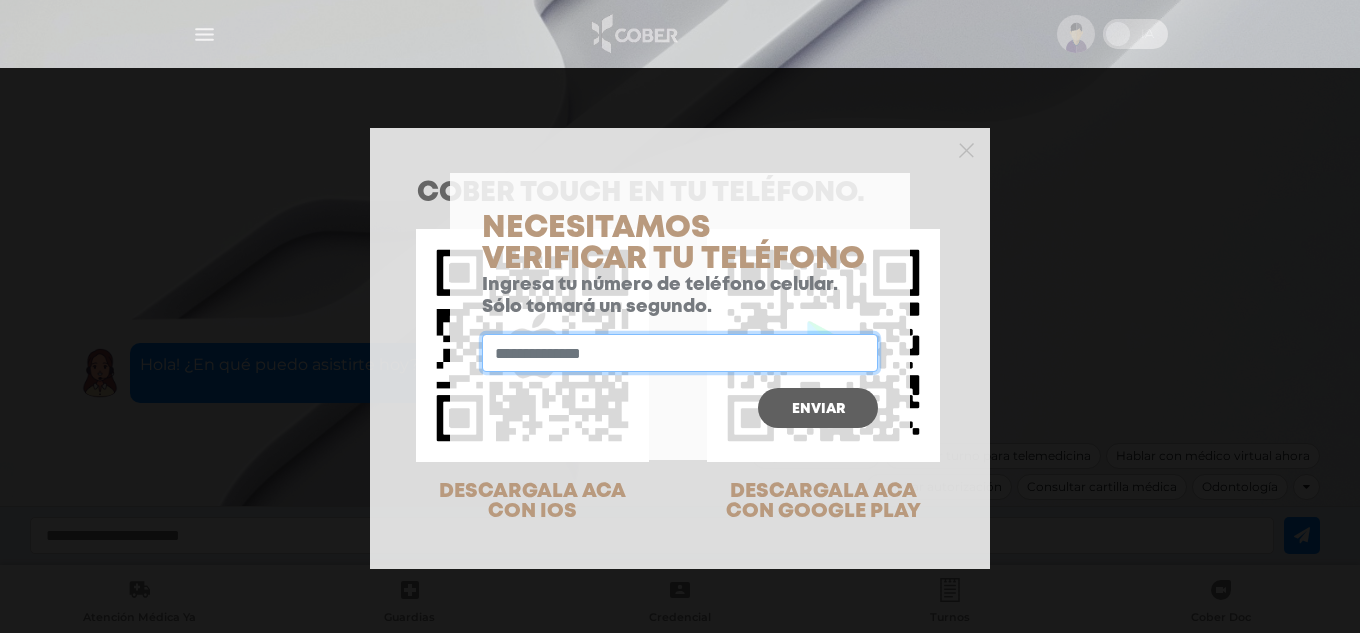 click at bounding box center [680, 353] 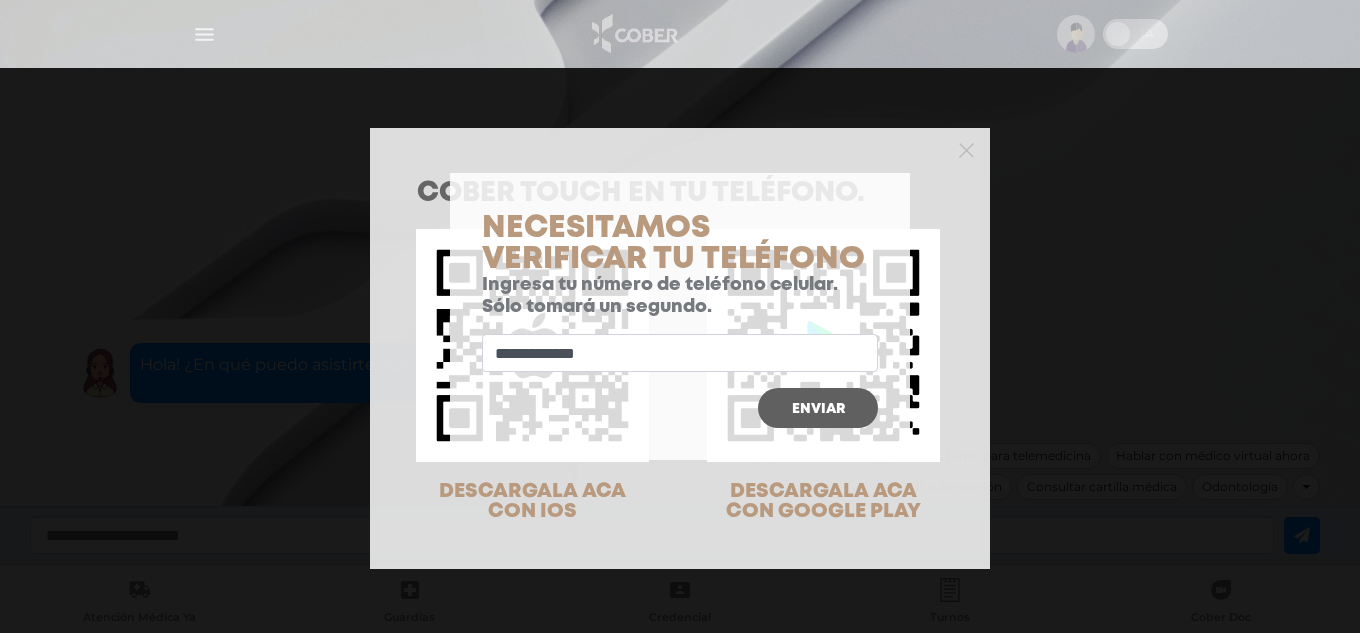 click on "Enviar" at bounding box center [818, 408] 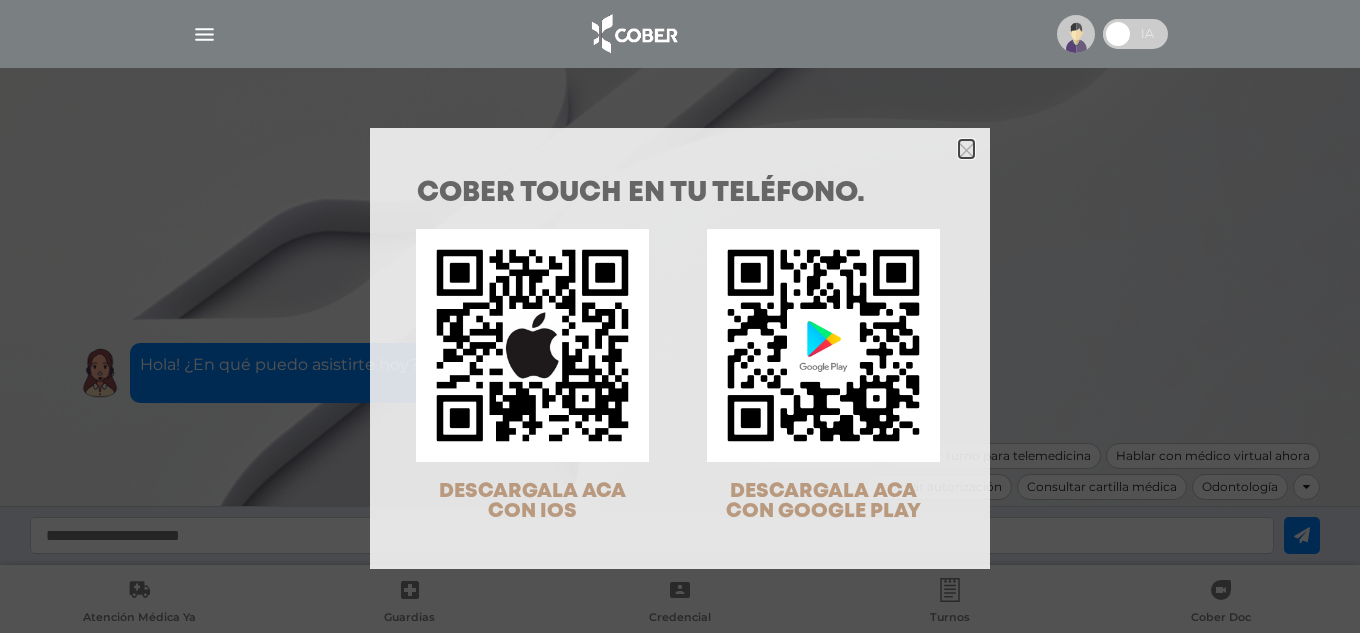 click 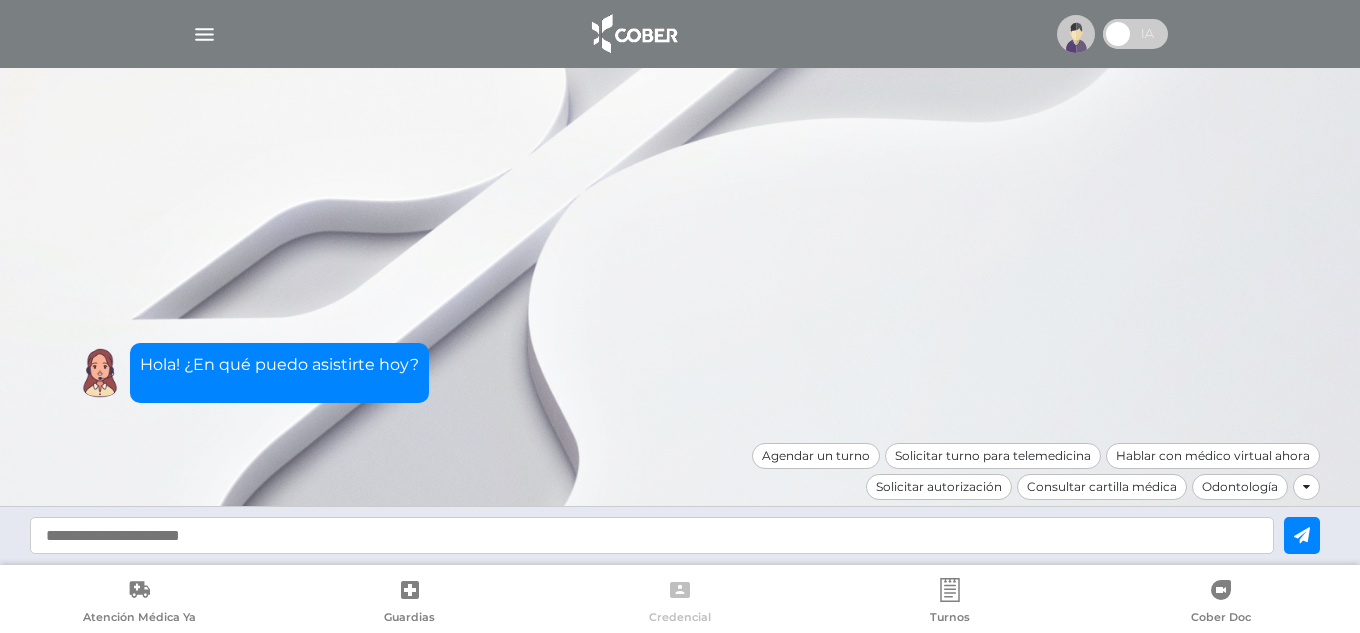 click on "Credencial" at bounding box center (680, 603) 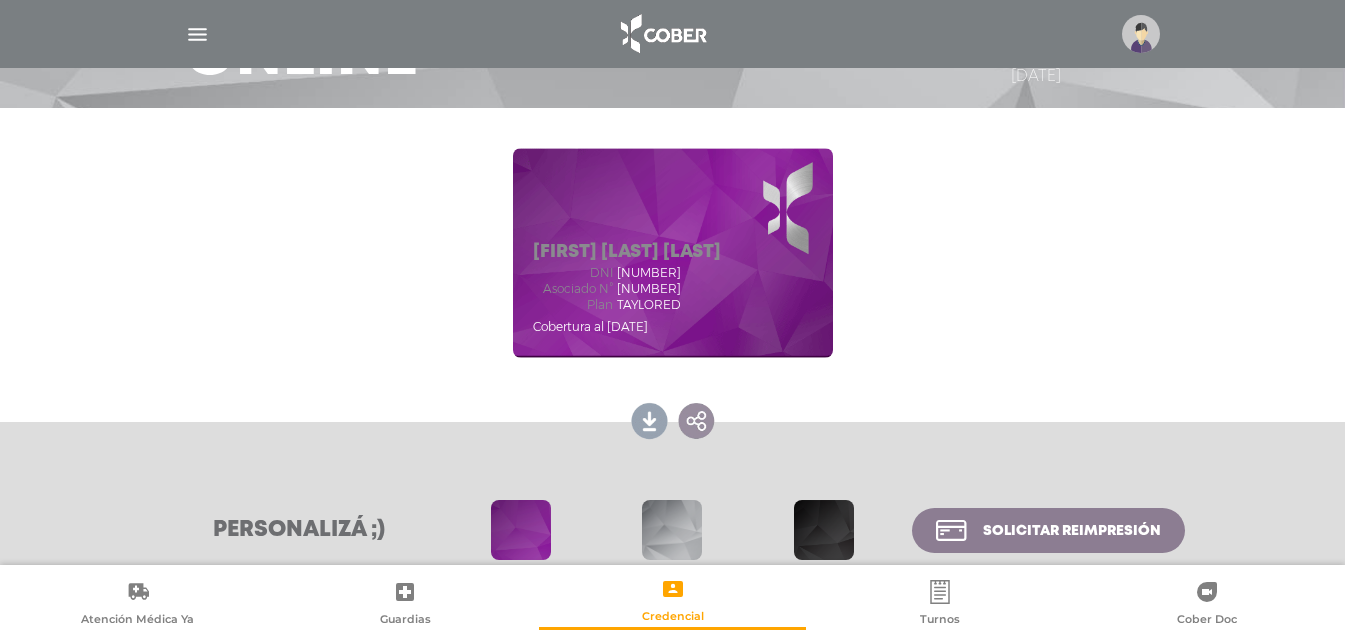 scroll, scrollTop: 300, scrollLeft: 0, axis: vertical 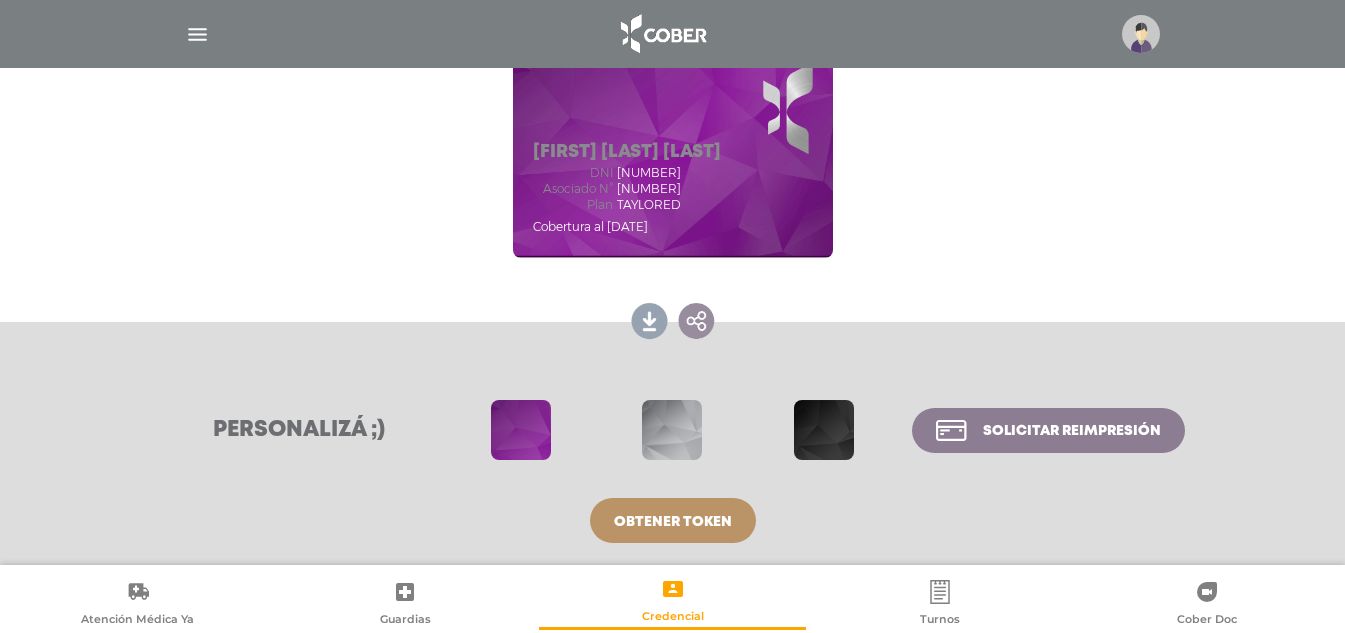 click at bounding box center (824, 430) 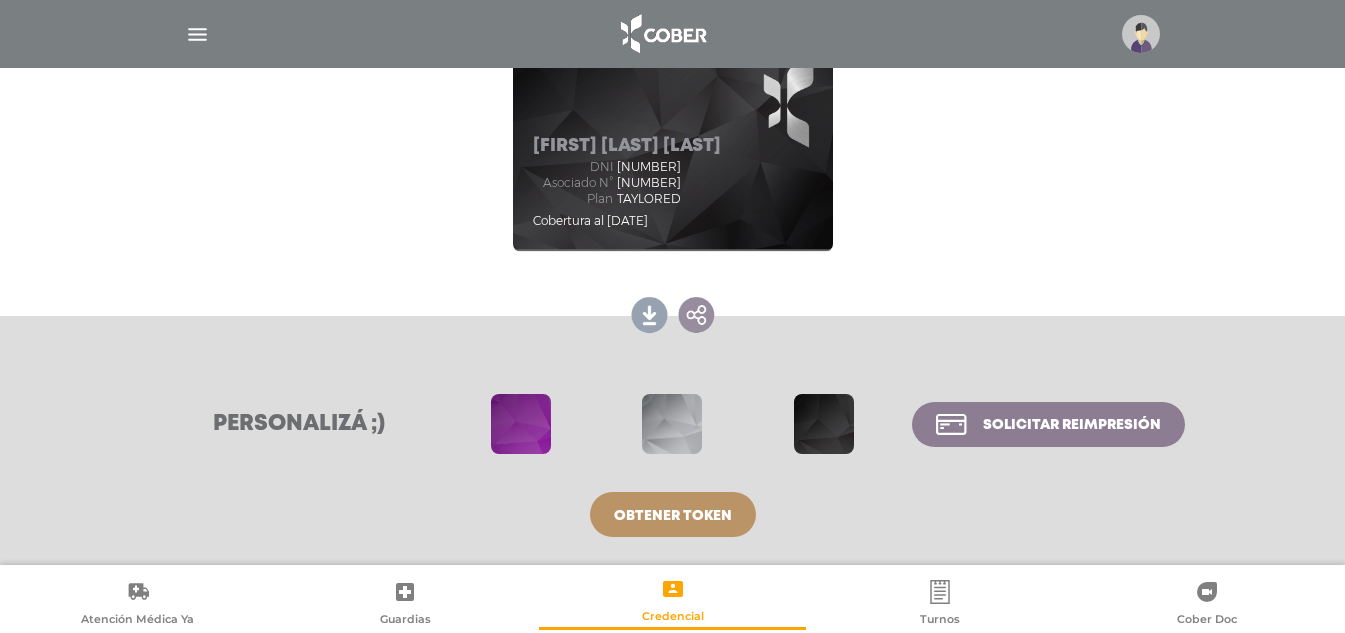 click at bounding box center (672, 424) 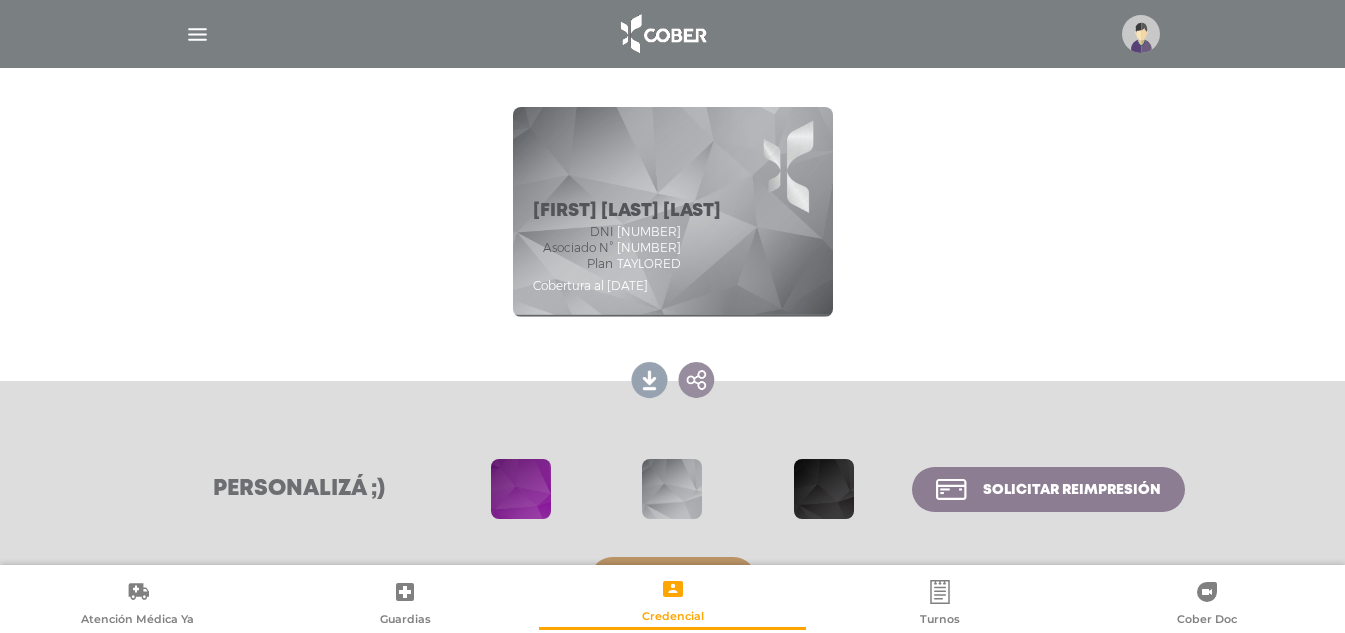 scroll, scrollTop: 206, scrollLeft: 0, axis: vertical 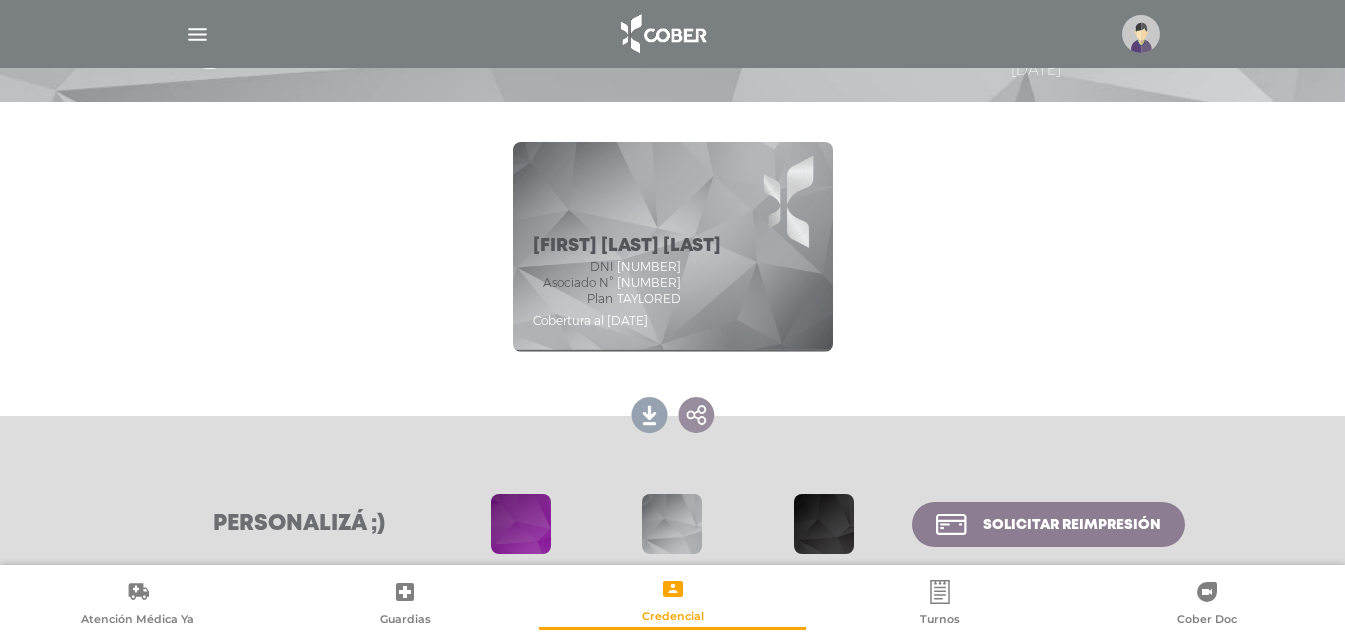 click at bounding box center [824, 524] 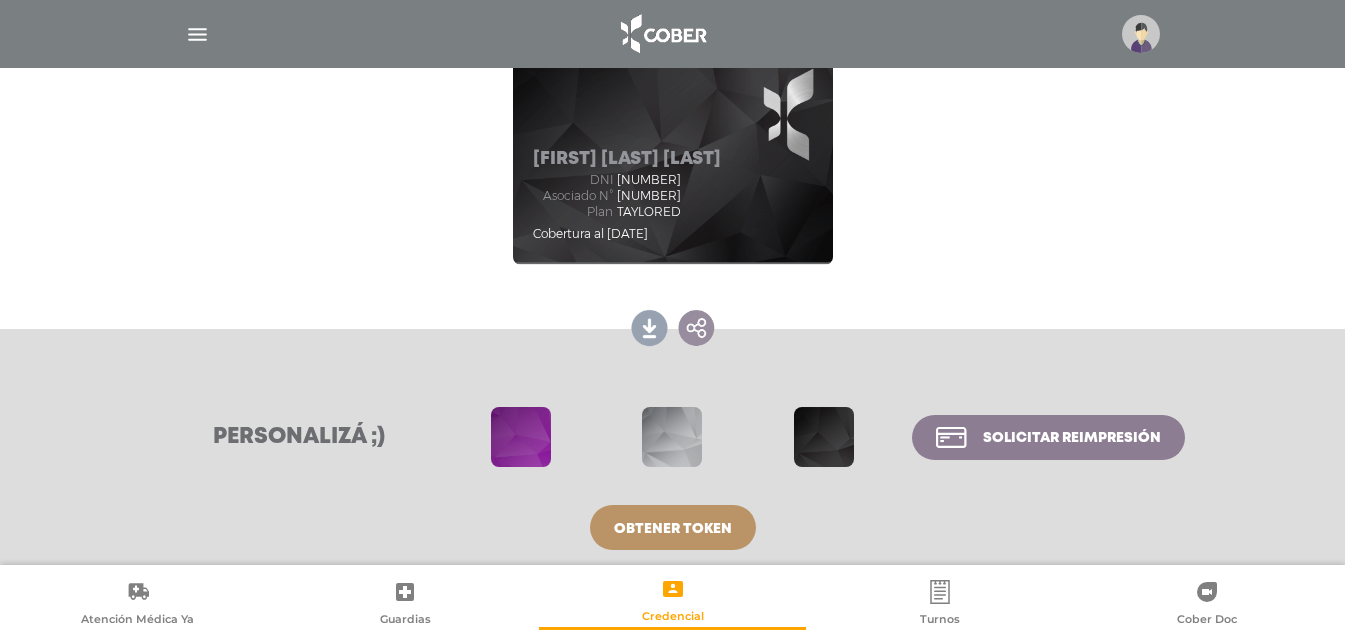 scroll, scrollTop: 306, scrollLeft: 0, axis: vertical 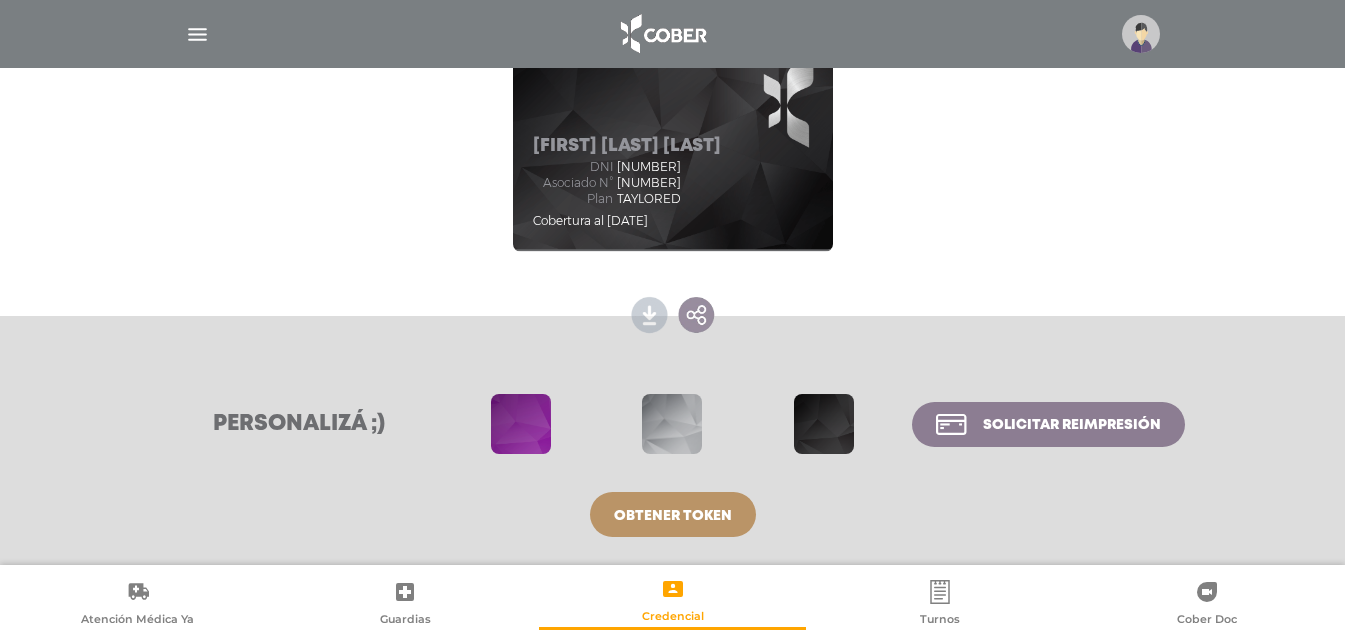click at bounding box center [650, 313] 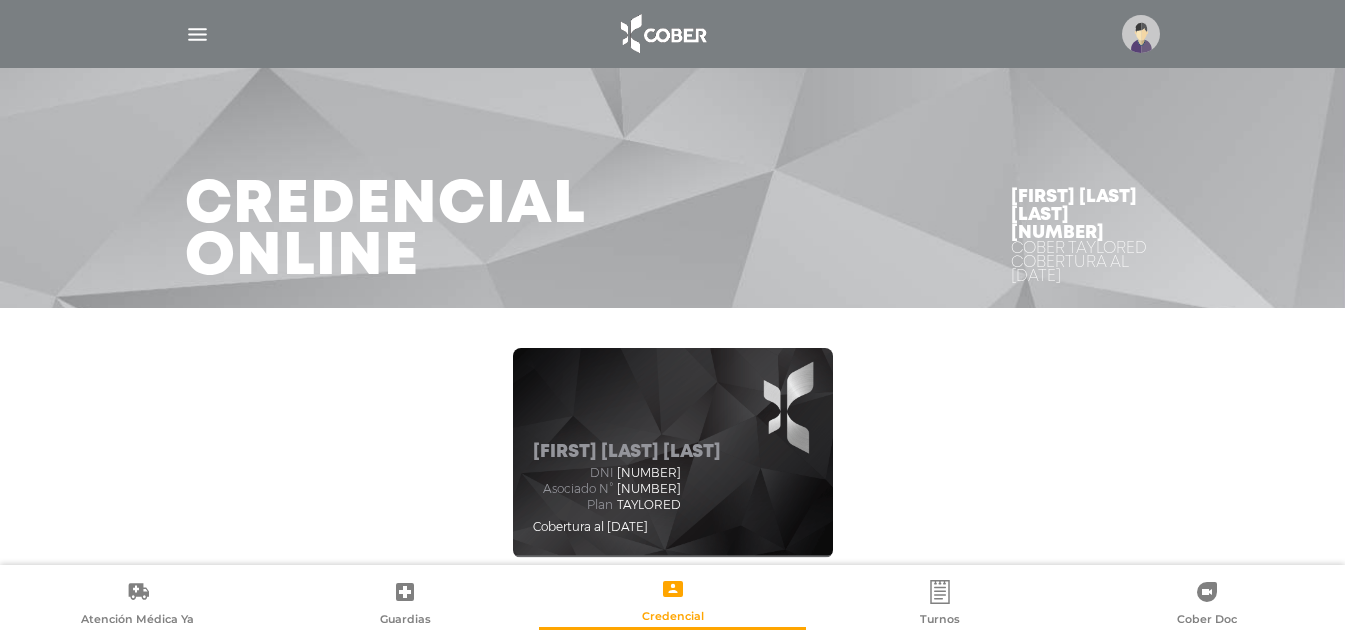 scroll, scrollTop: 0, scrollLeft: 0, axis: both 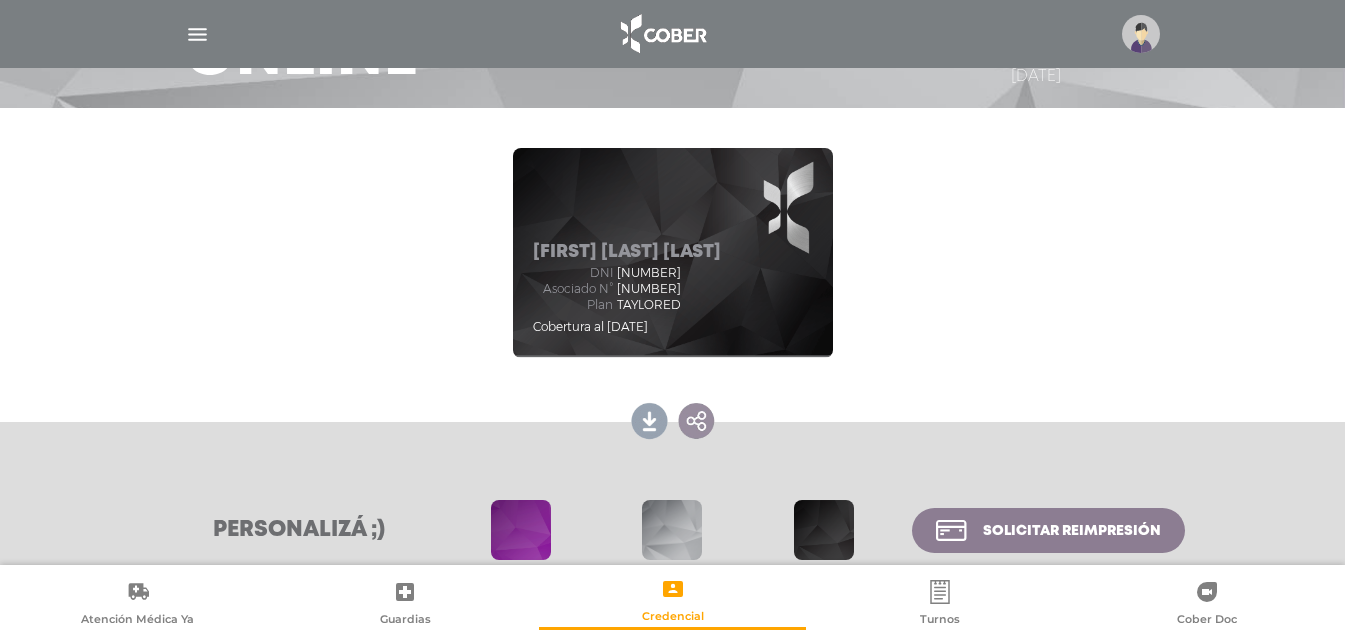 click on "Turnos" at bounding box center (939, 604) 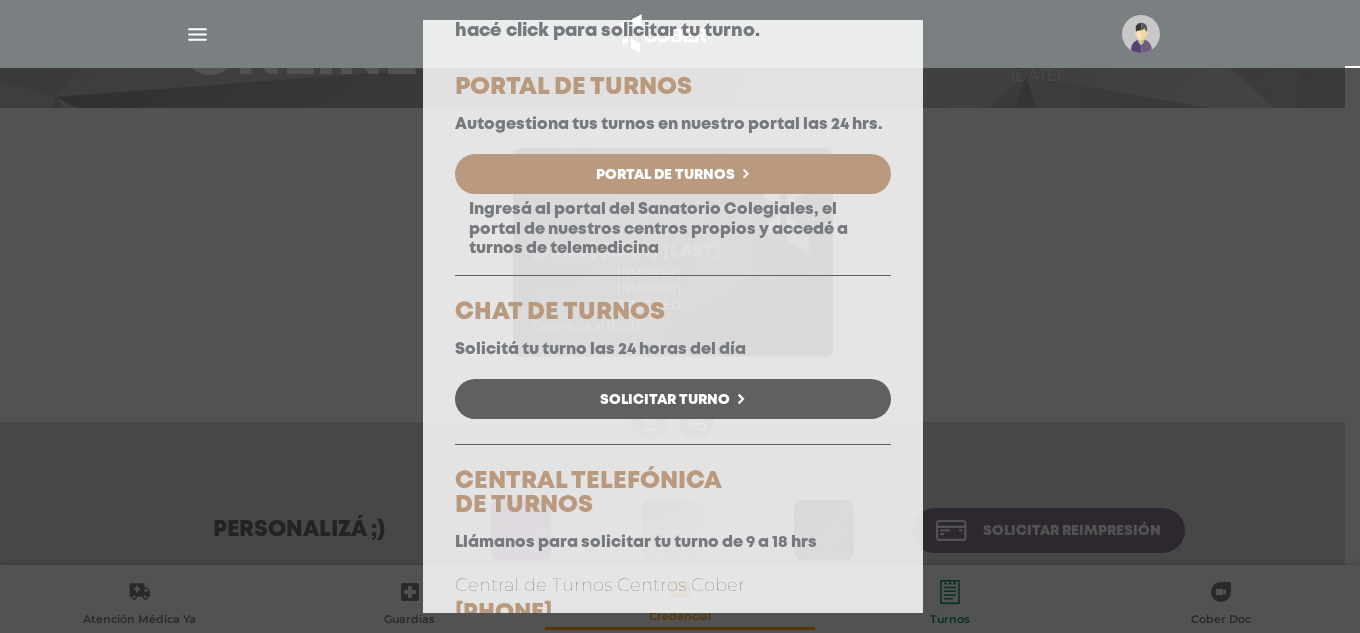 scroll, scrollTop: 257, scrollLeft: 0, axis: vertical 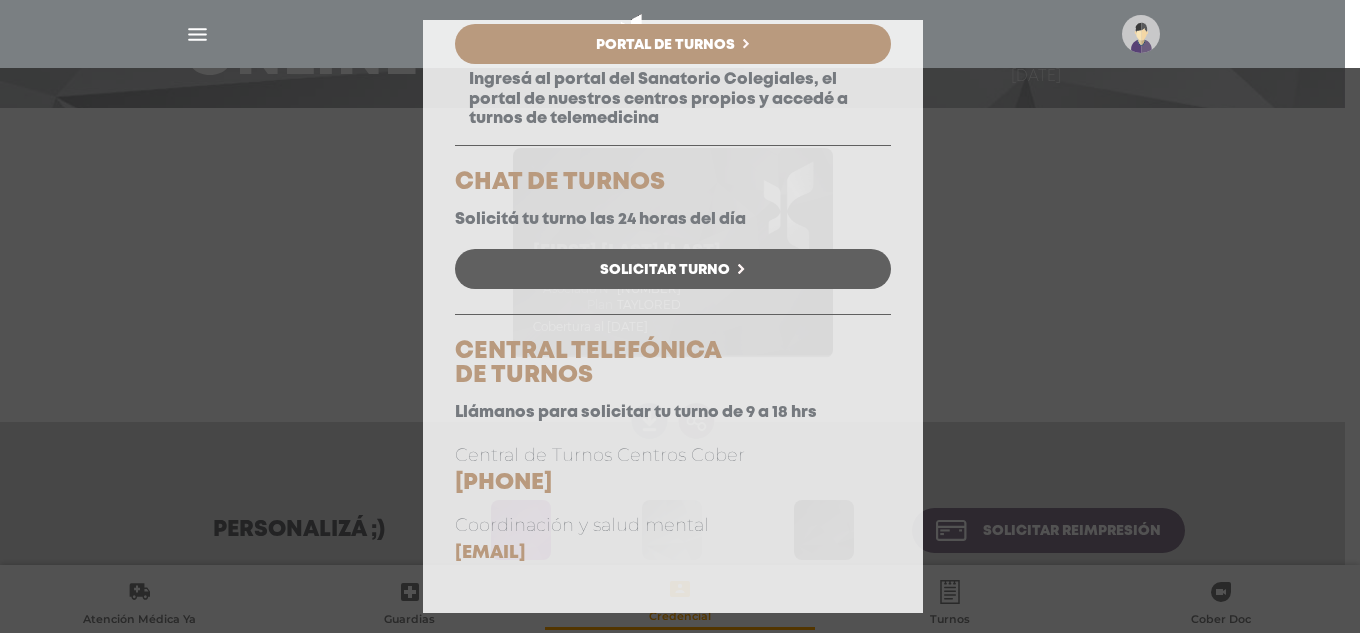 click on "Consulta Programada
Elegí la opción que se ajuste a tu necesidad y hacé click para solicitar tu turno.
PORTAL DE TURNOS
Autogestiona tus turnos en nuestro portal las 24 hrs.
Portal de Turnos
Ingresá al portal del Sanatorio Colegiales, el portal de nuestros centros propios y accedé a turnos de telemedicina
CHAT DE TURNOS" at bounding box center [680, 316] 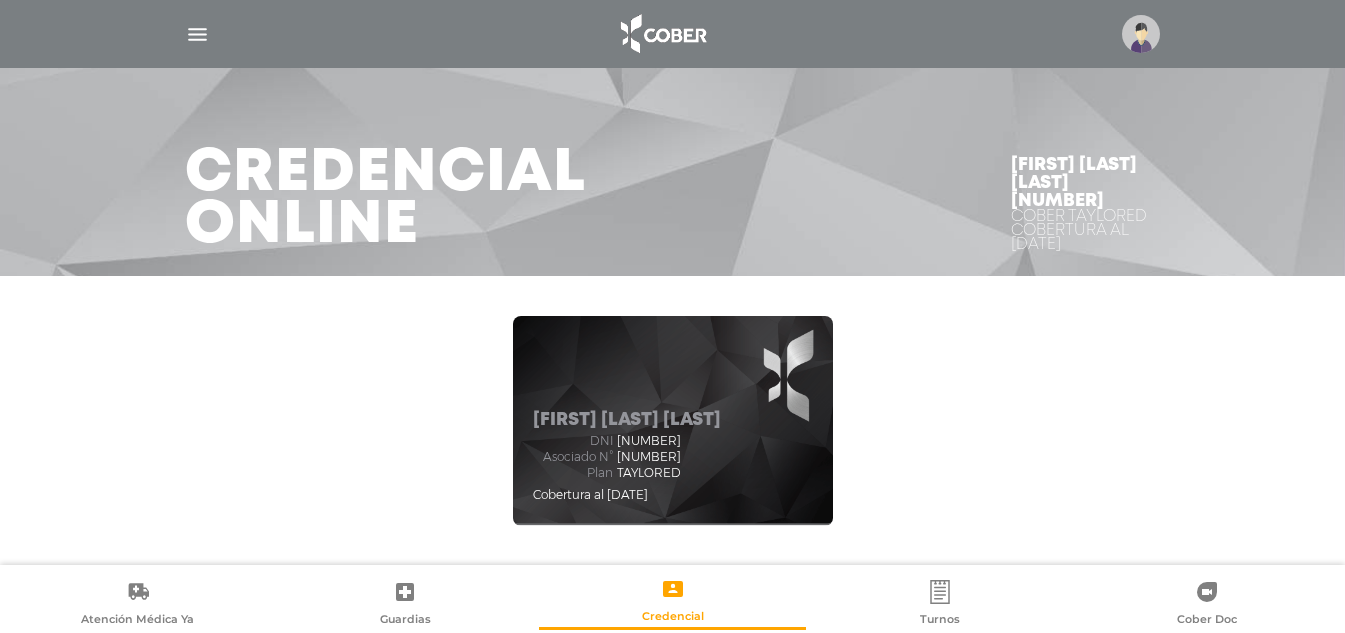 scroll, scrollTop: 0, scrollLeft: 0, axis: both 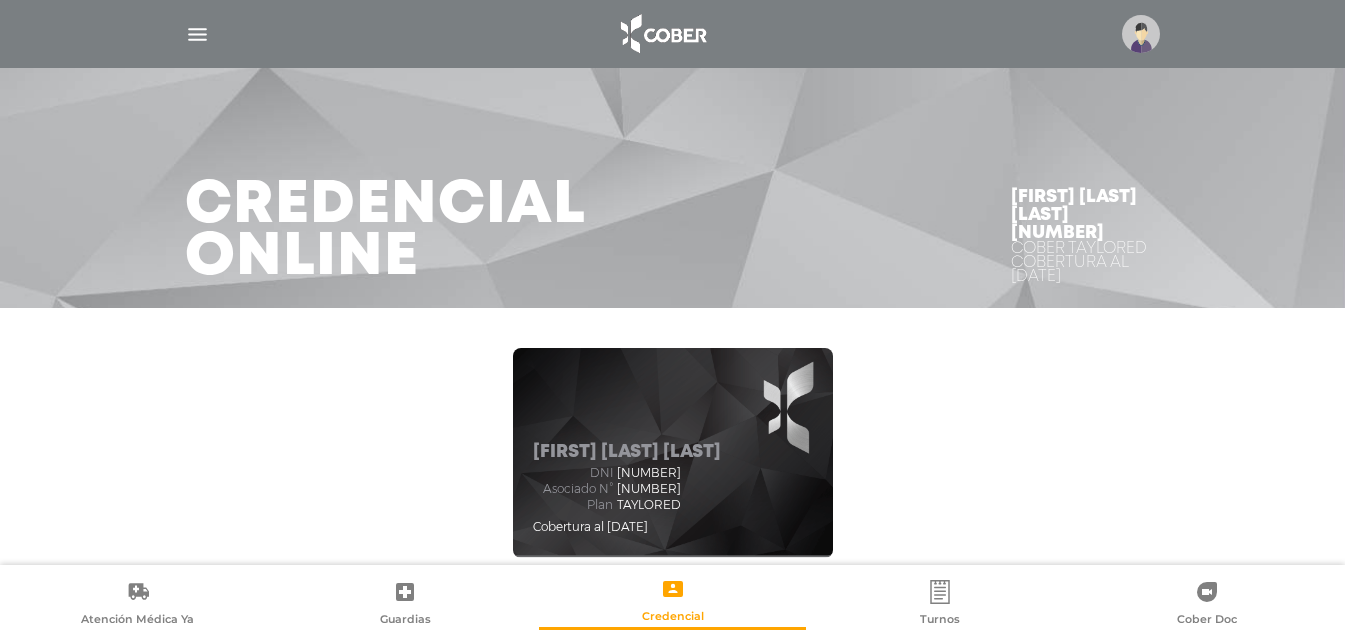 click at bounding box center [197, 34] 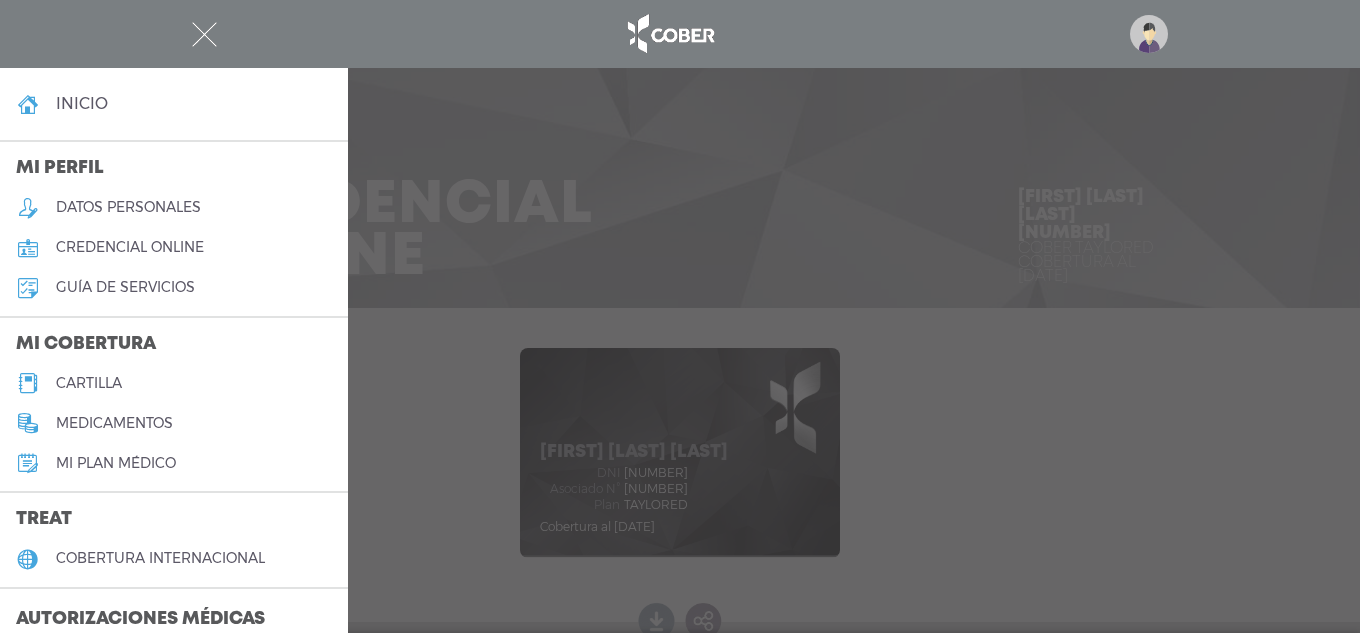click on "cartilla" at bounding box center [174, 383] 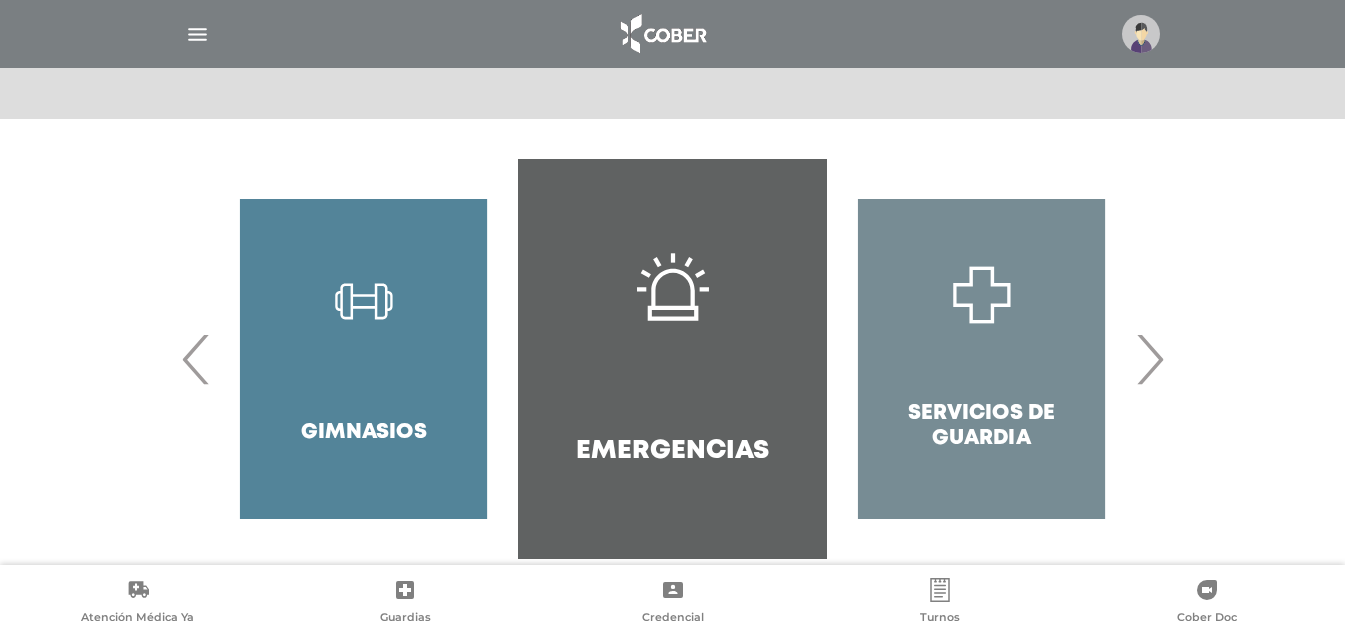 scroll, scrollTop: 394, scrollLeft: 0, axis: vertical 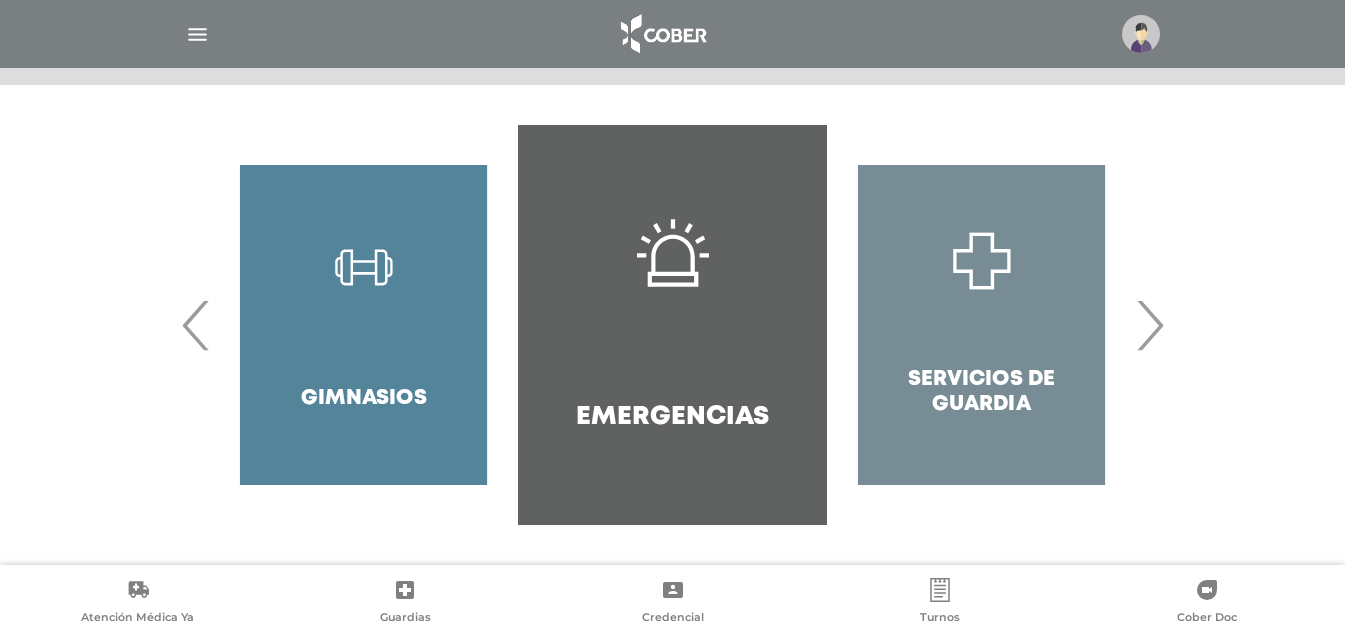 click on "›" at bounding box center [1149, 325] 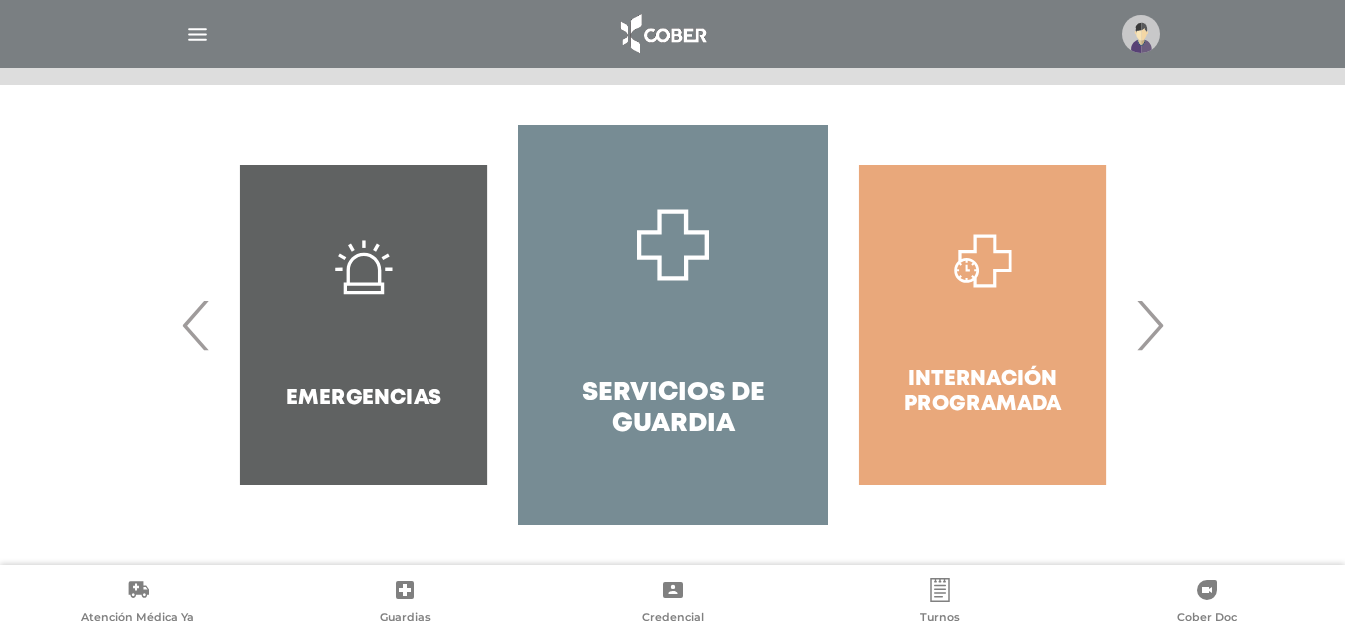 click on "›" at bounding box center [1149, 325] 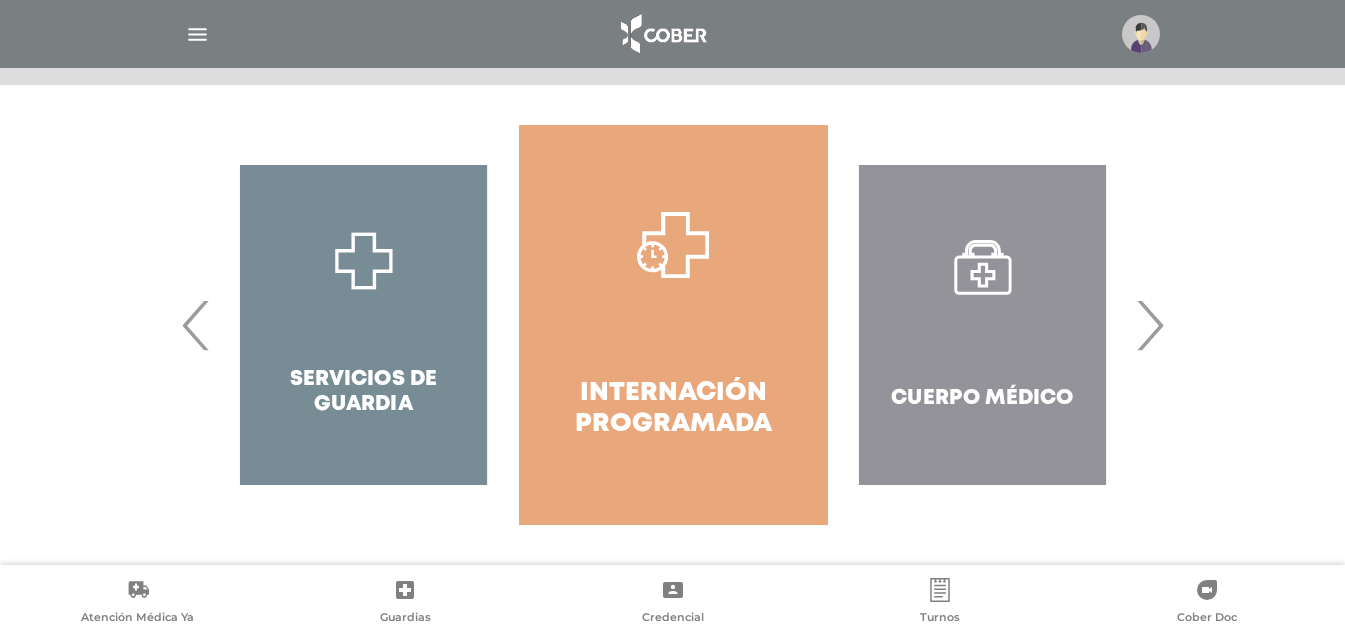 click on "›" at bounding box center (1149, 325) 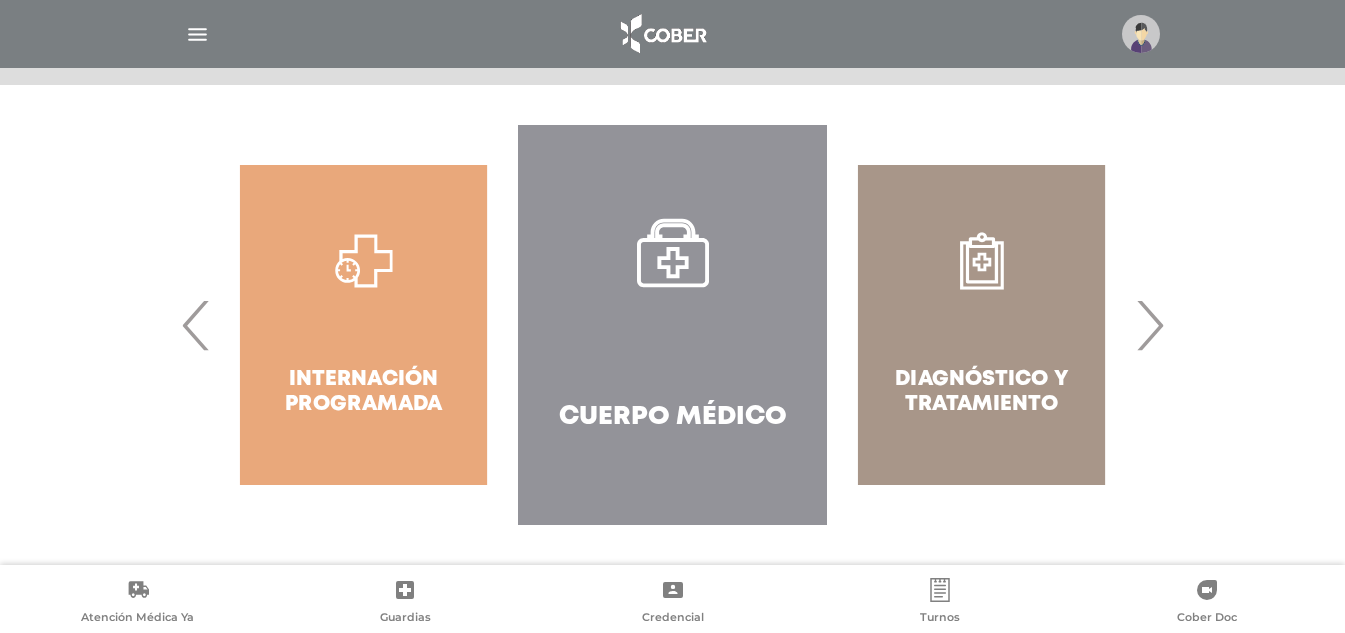 click on "›" at bounding box center (1149, 325) 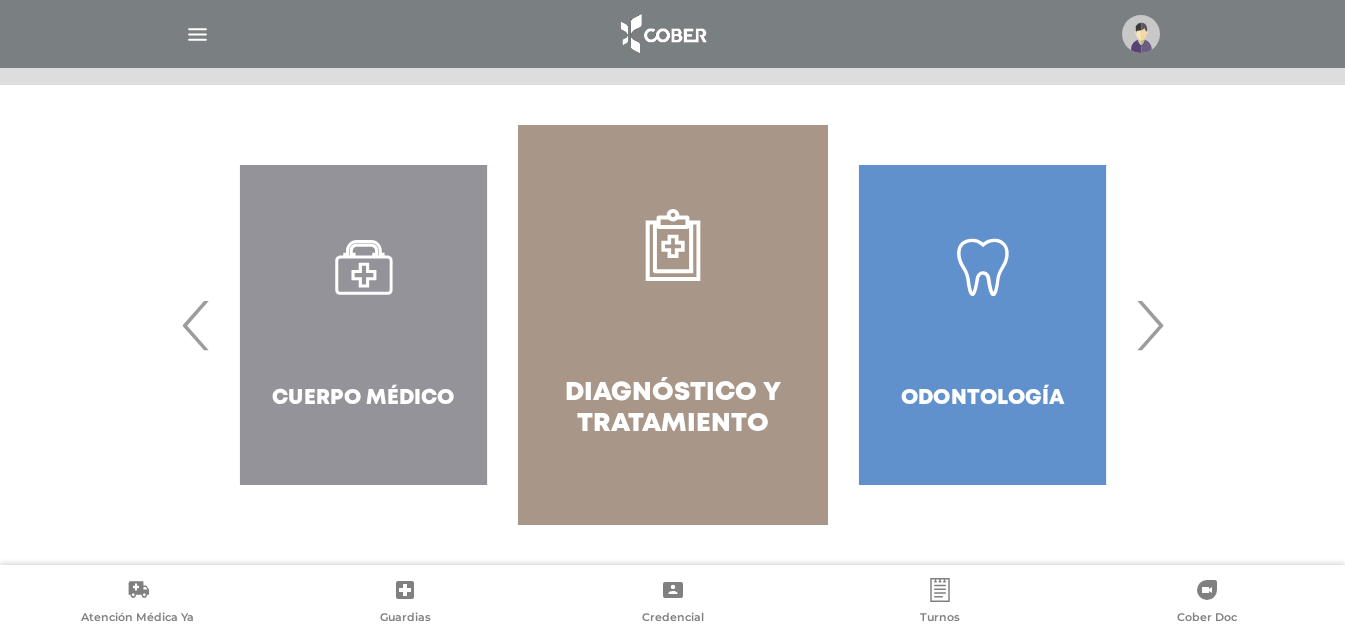 click on "›" at bounding box center [1149, 325] 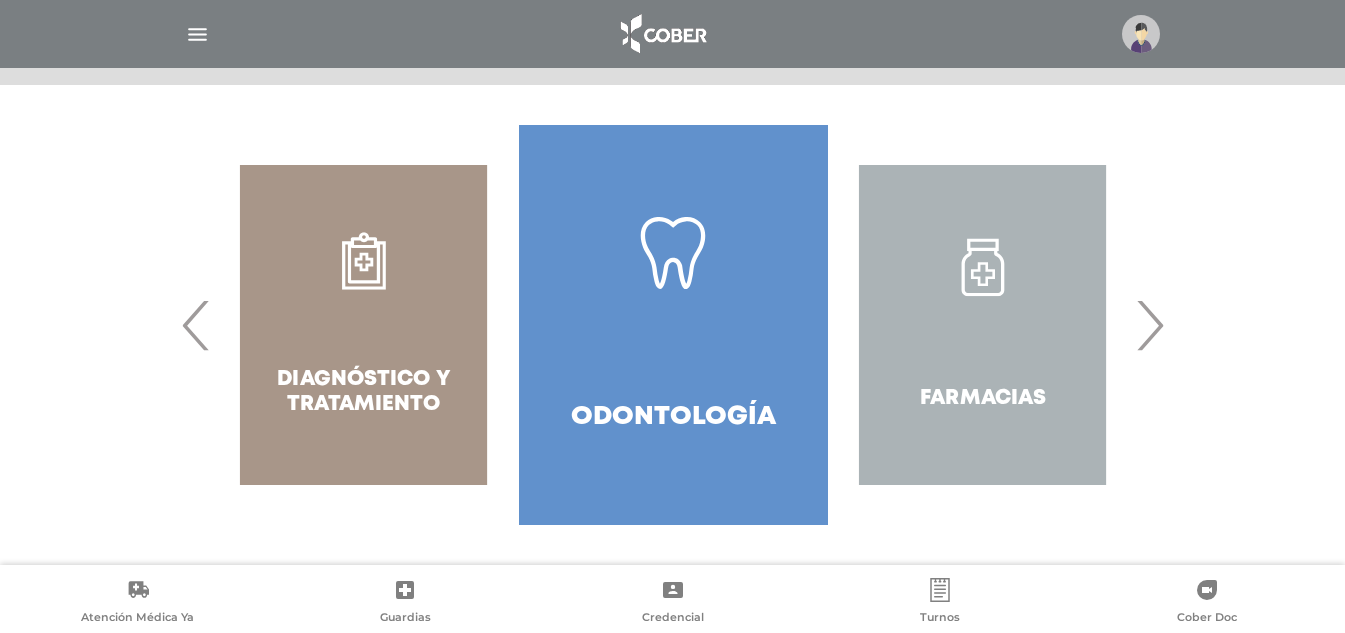 click on "›" at bounding box center [1149, 325] 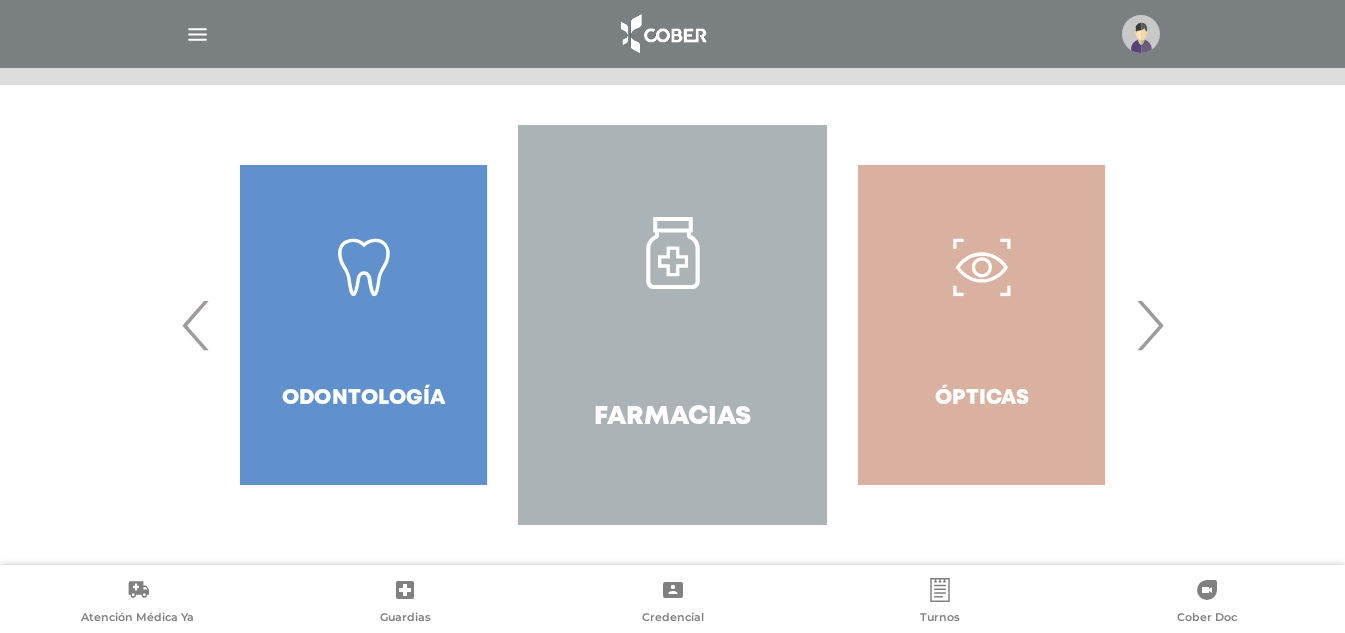 click on "›" at bounding box center [1149, 325] 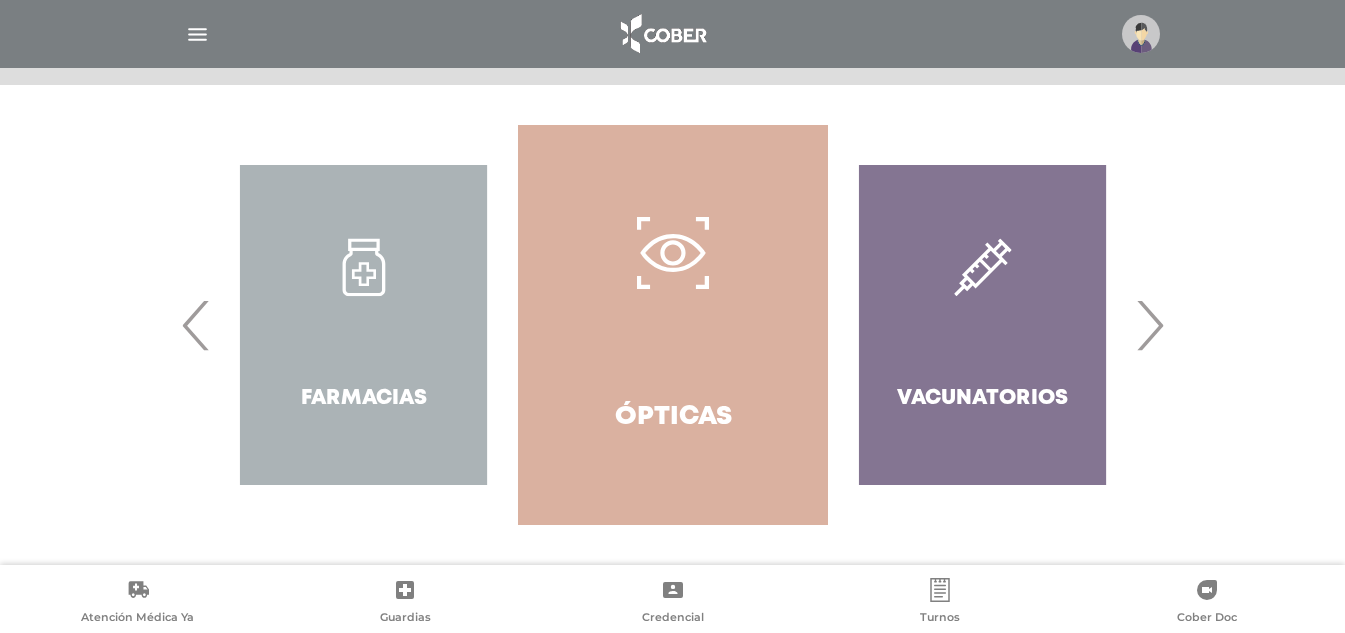 click on "›" at bounding box center [1149, 325] 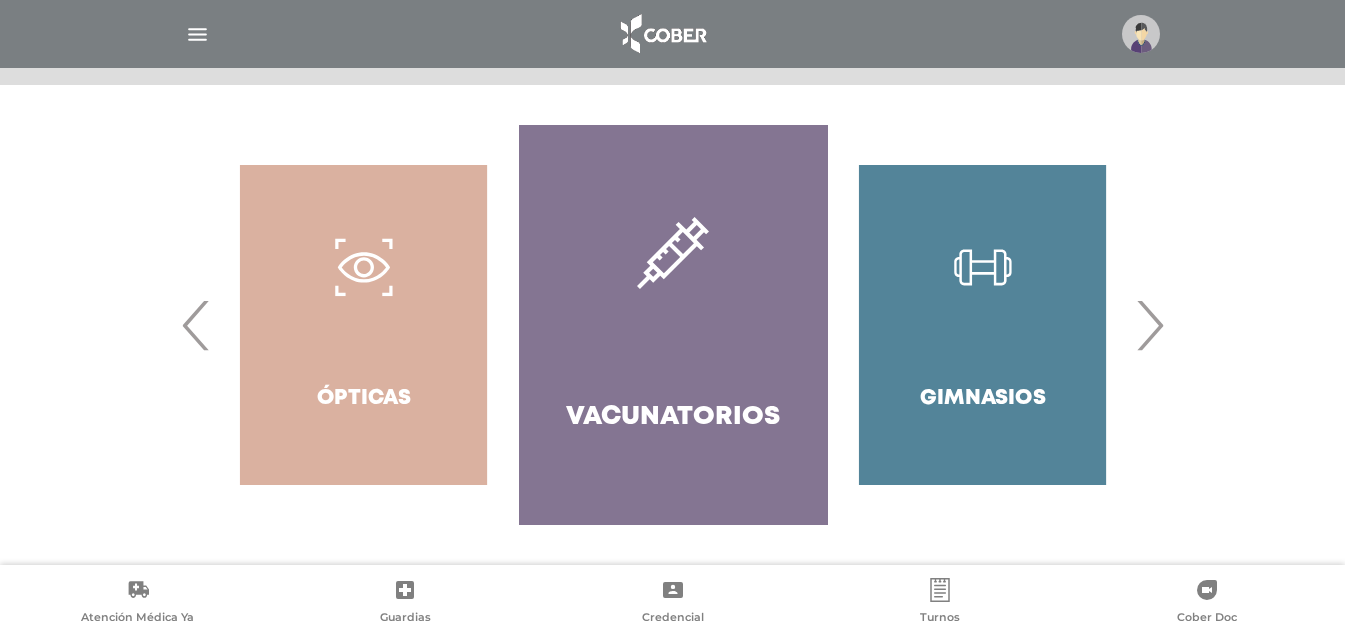 click on "›" at bounding box center (1149, 325) 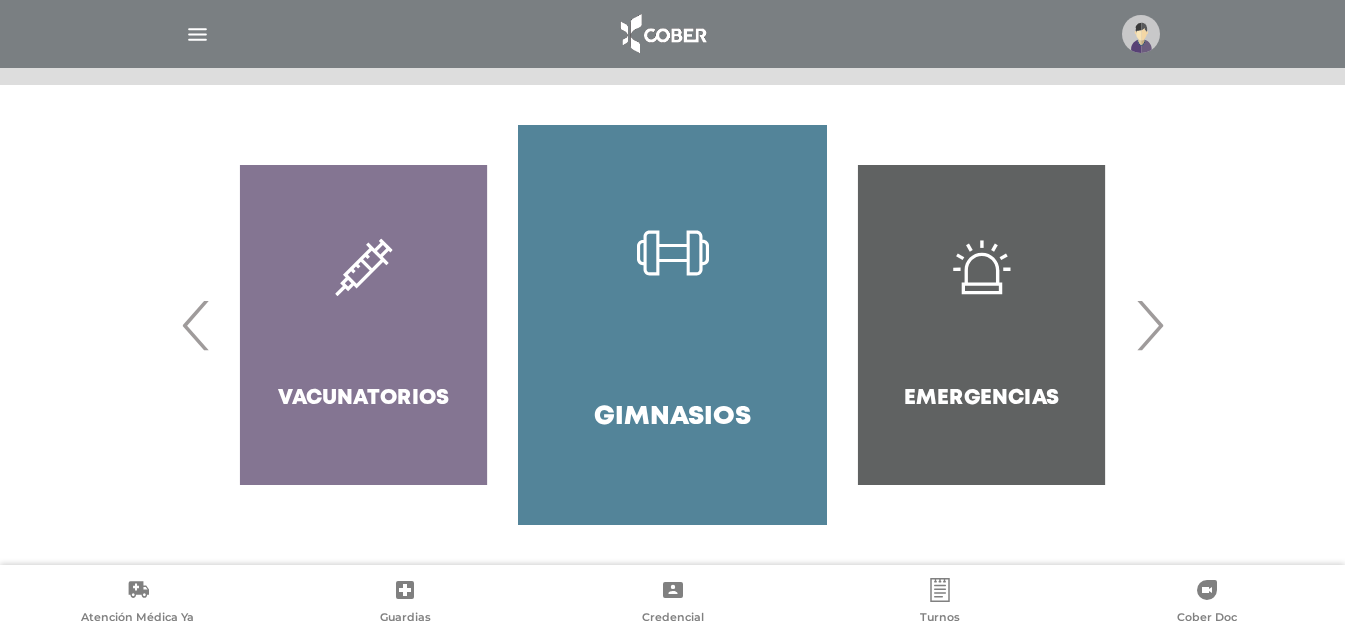 click on "›" at bounding box center (1149, 325) 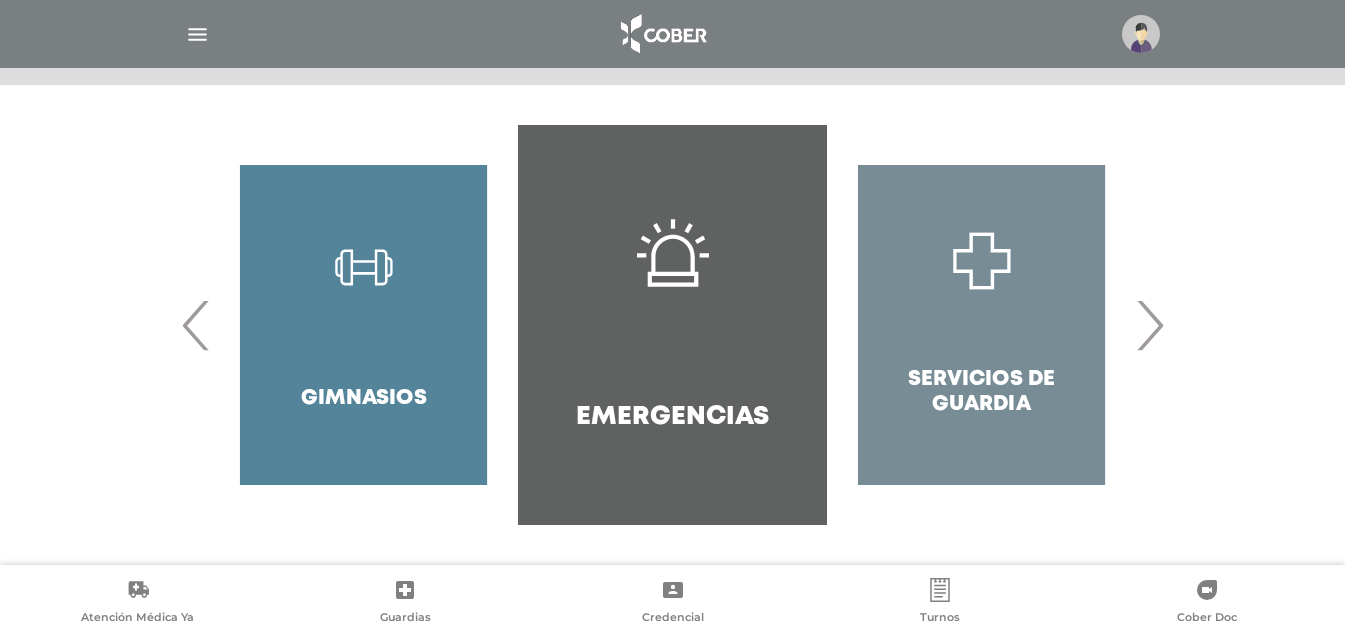 click on "›" at bounding box center (1149, 325) 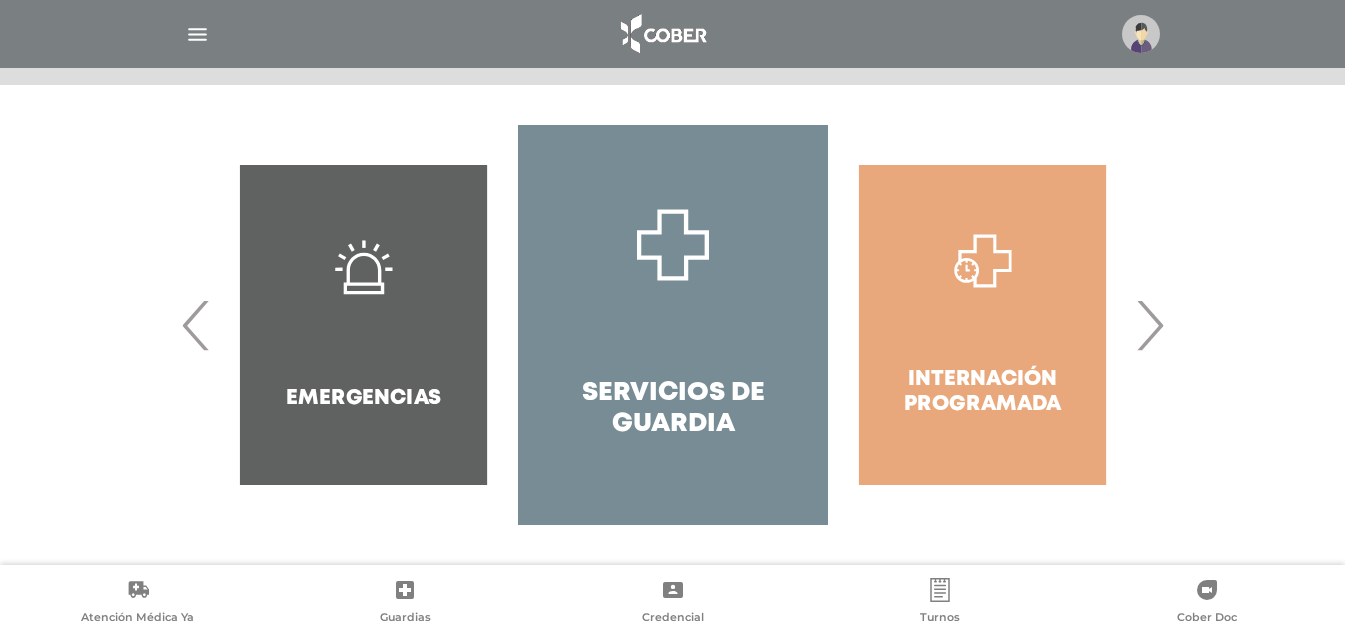 click on "›" at bounding box center [1149, 325] 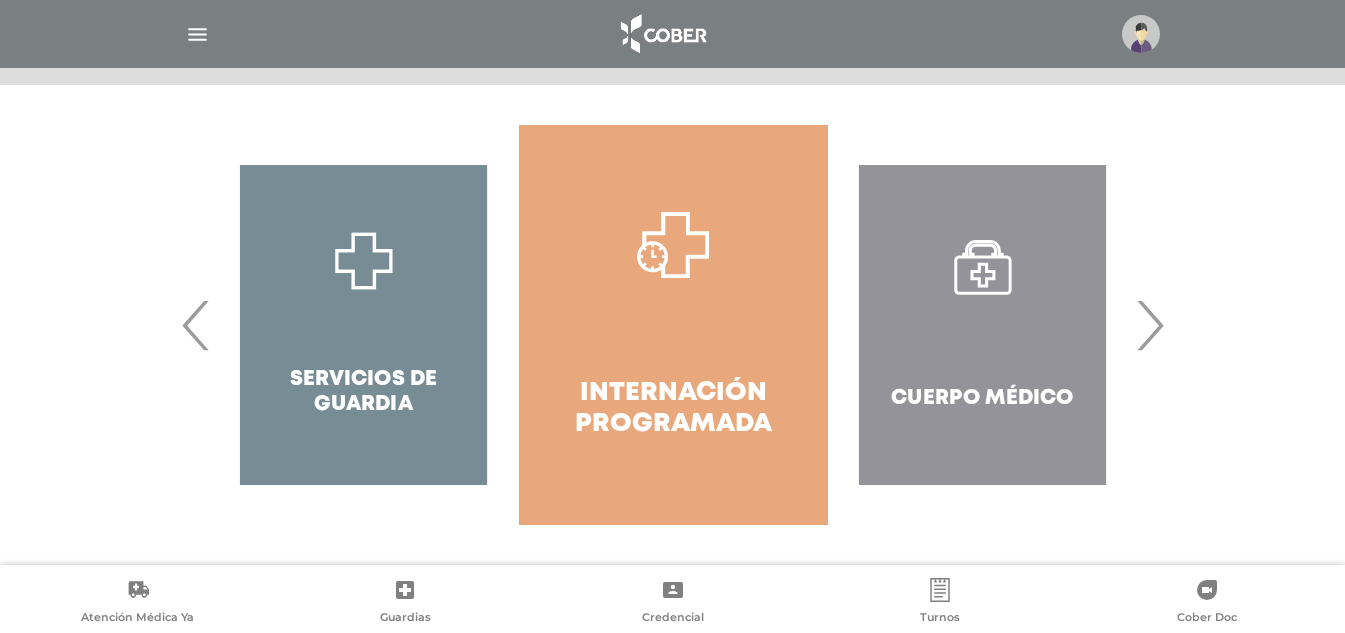 click on "Servicios de Guardia" at bounding box center [363, 325] 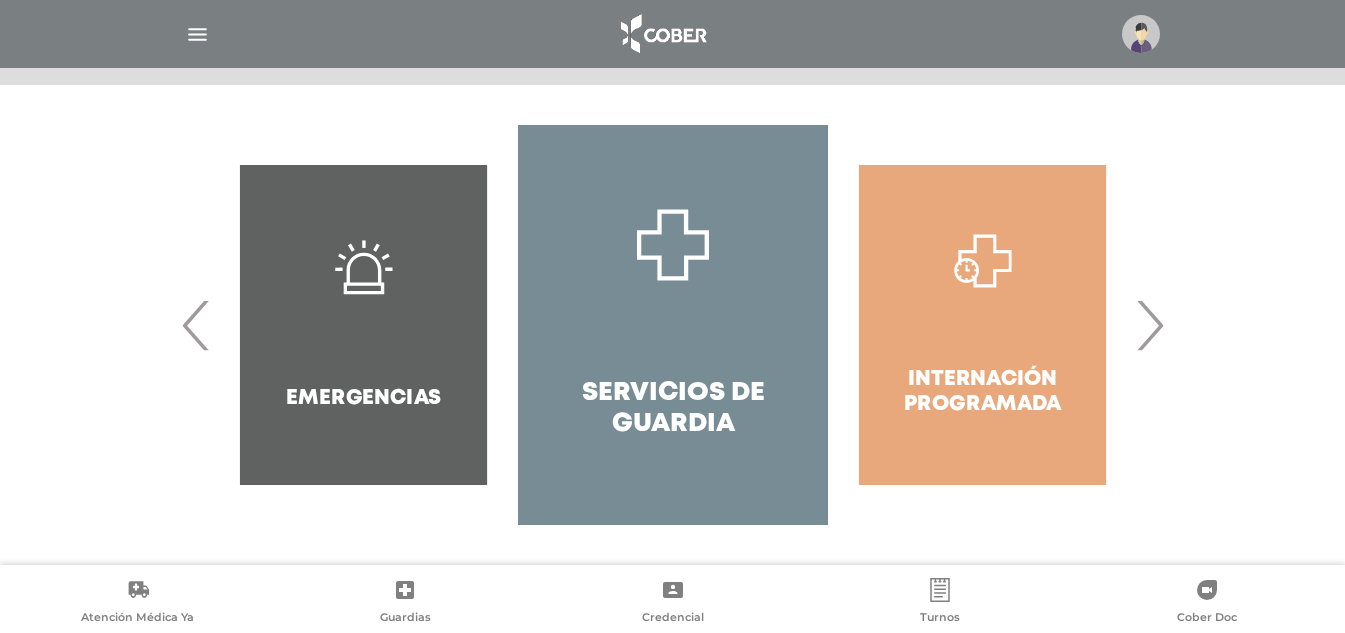 click on "Servicios de Guardia" at bounding box center (672, 325) 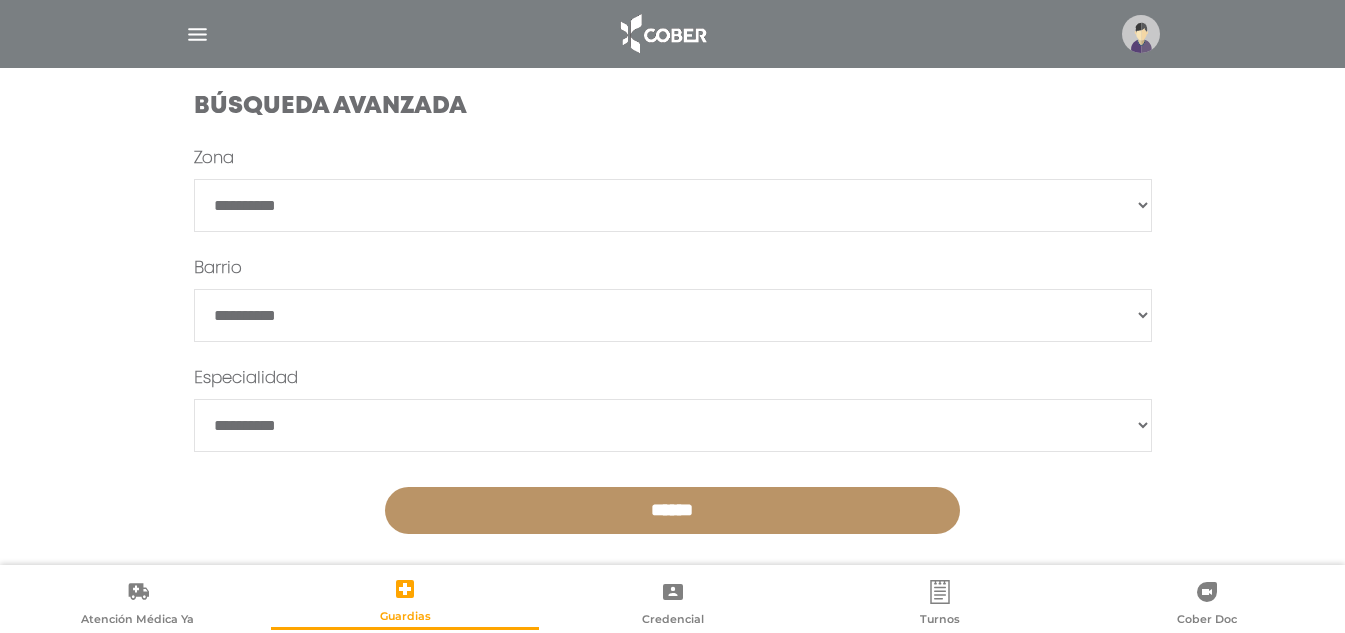 scroll, scrollTop: 600, scrollLeft: 0, axis: vertical 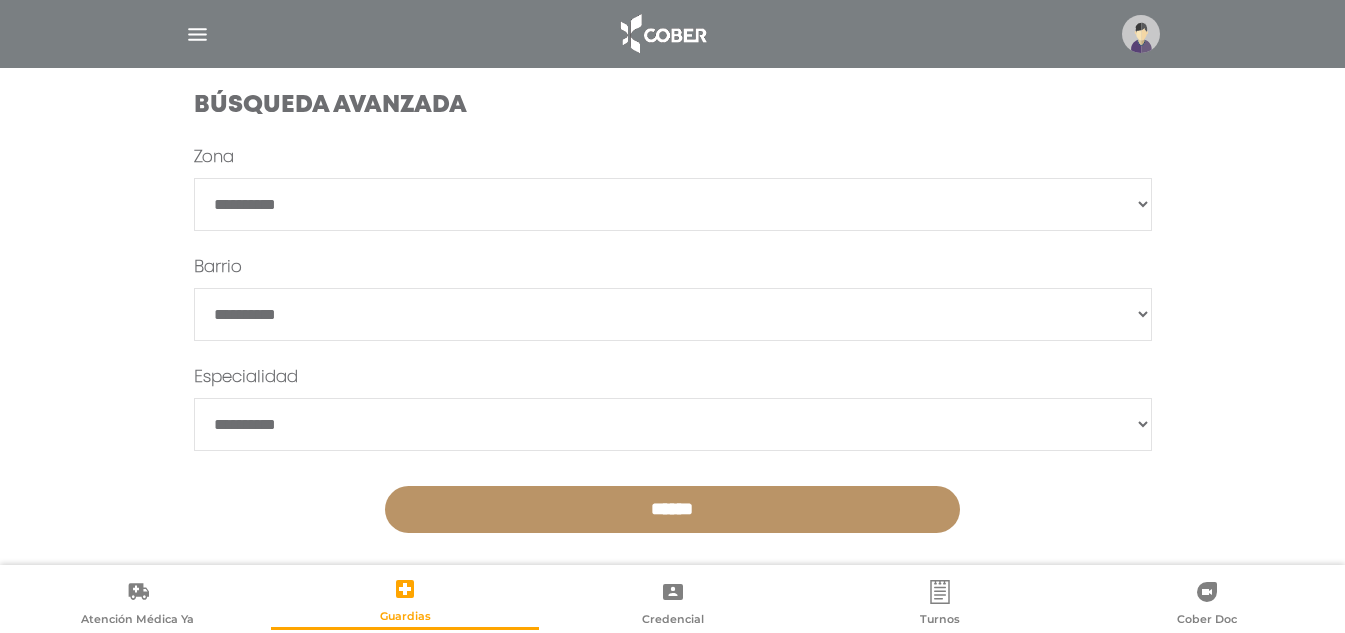 click on "**********" at bounding box center (673, 204) 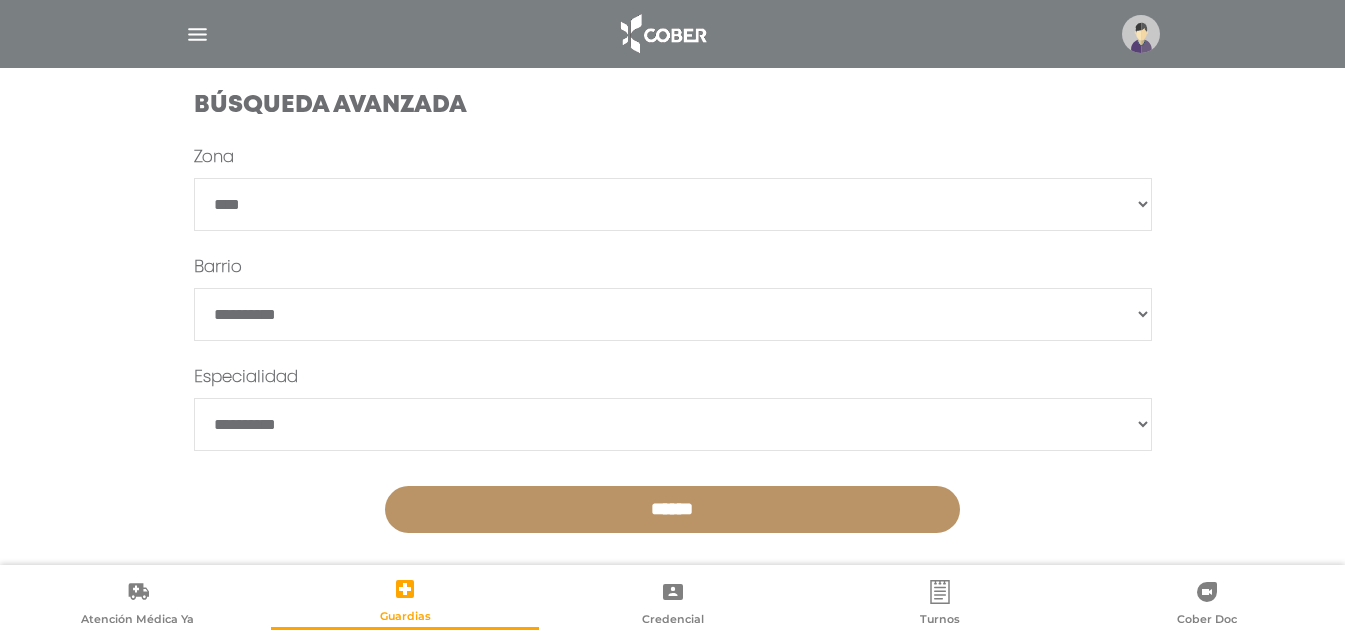 click on "**********" at bounding box center [673, 204] 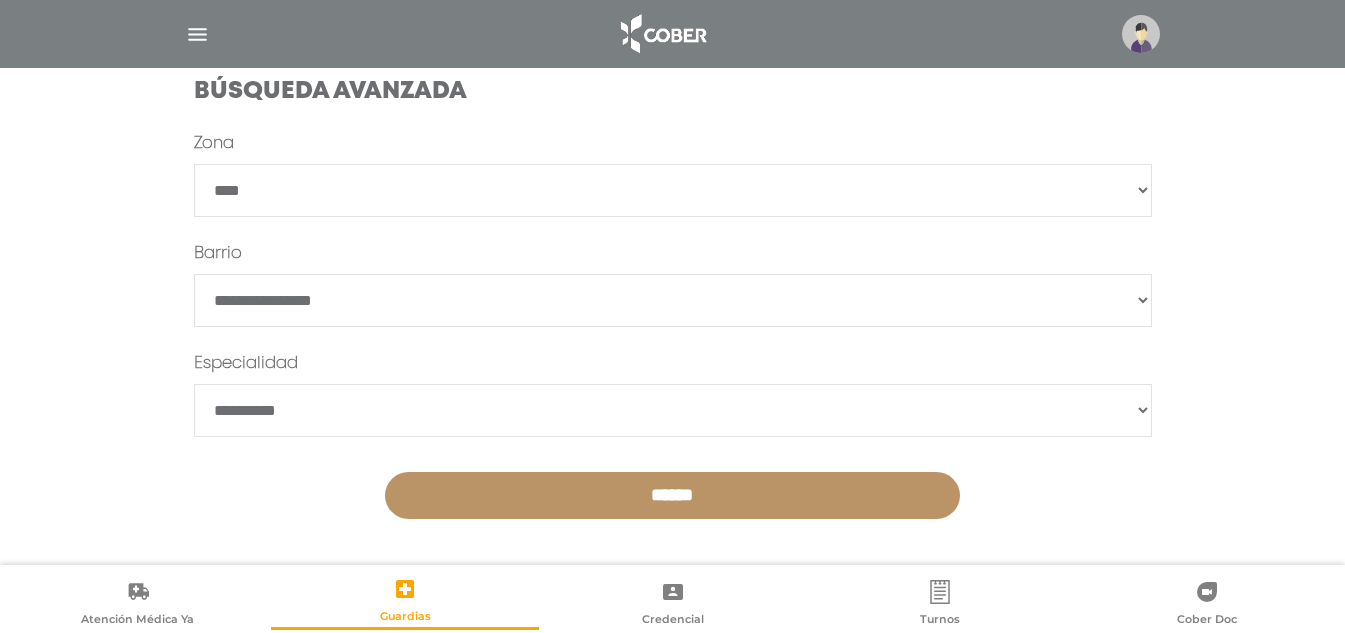scroll, scrollTop: 618, scrollLeft: 0, axis: vertical 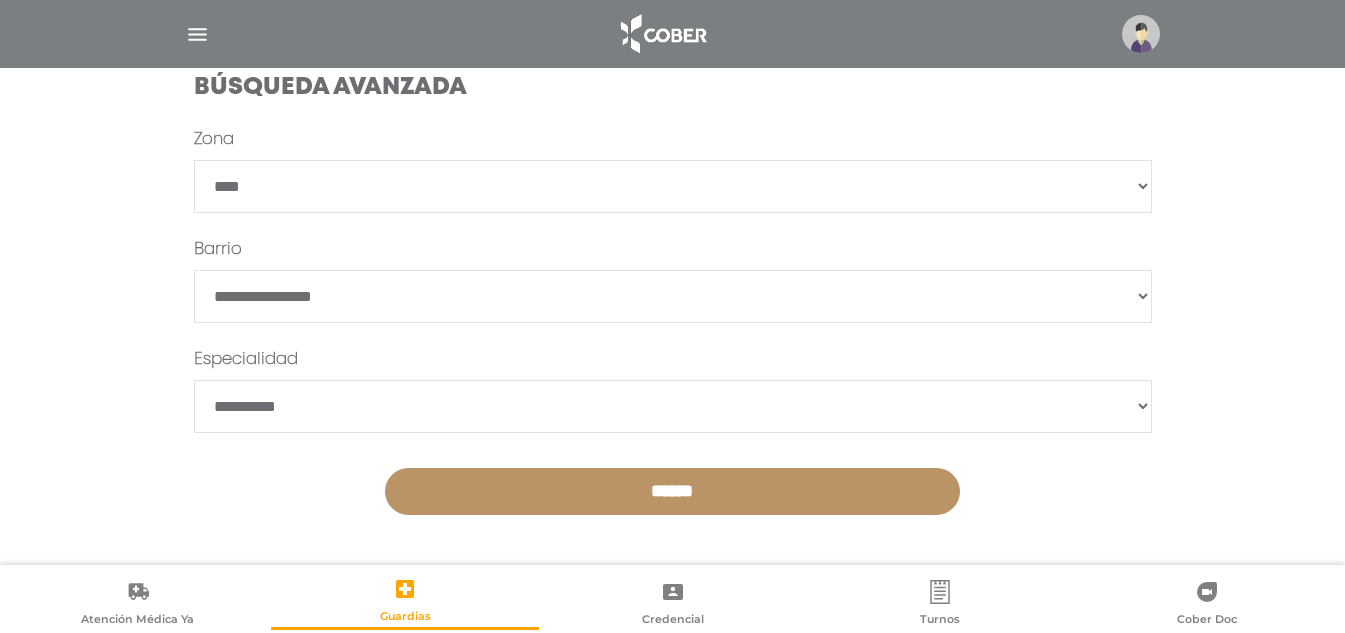 click on "**********" at bounding box center (673, 406) 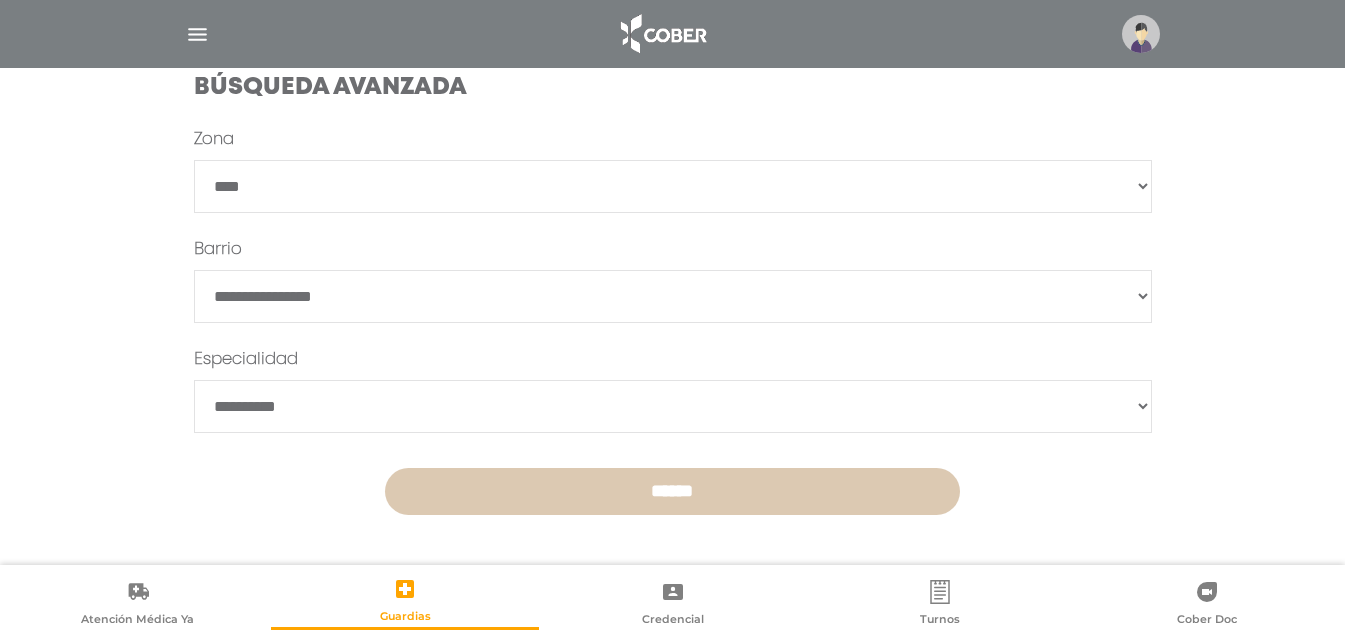 click on "******" at bounding box center (672, 491) 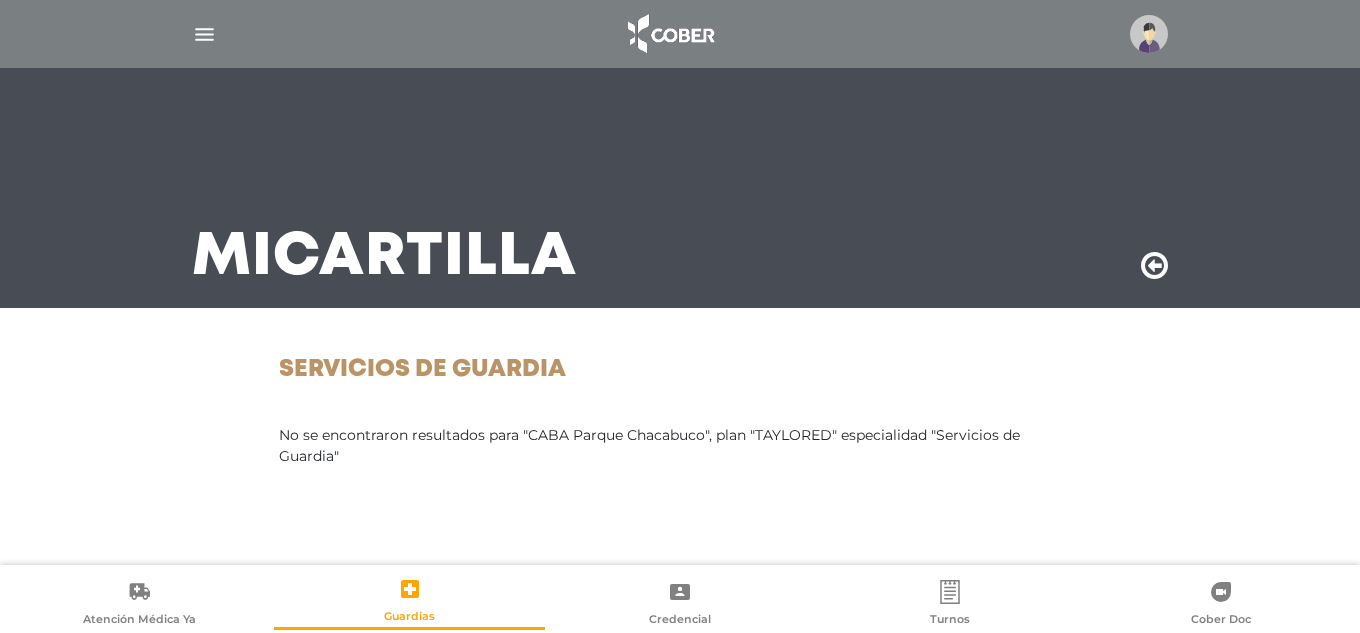 scroll, scrollTop: 0, scrollLeft: 0, axis: both 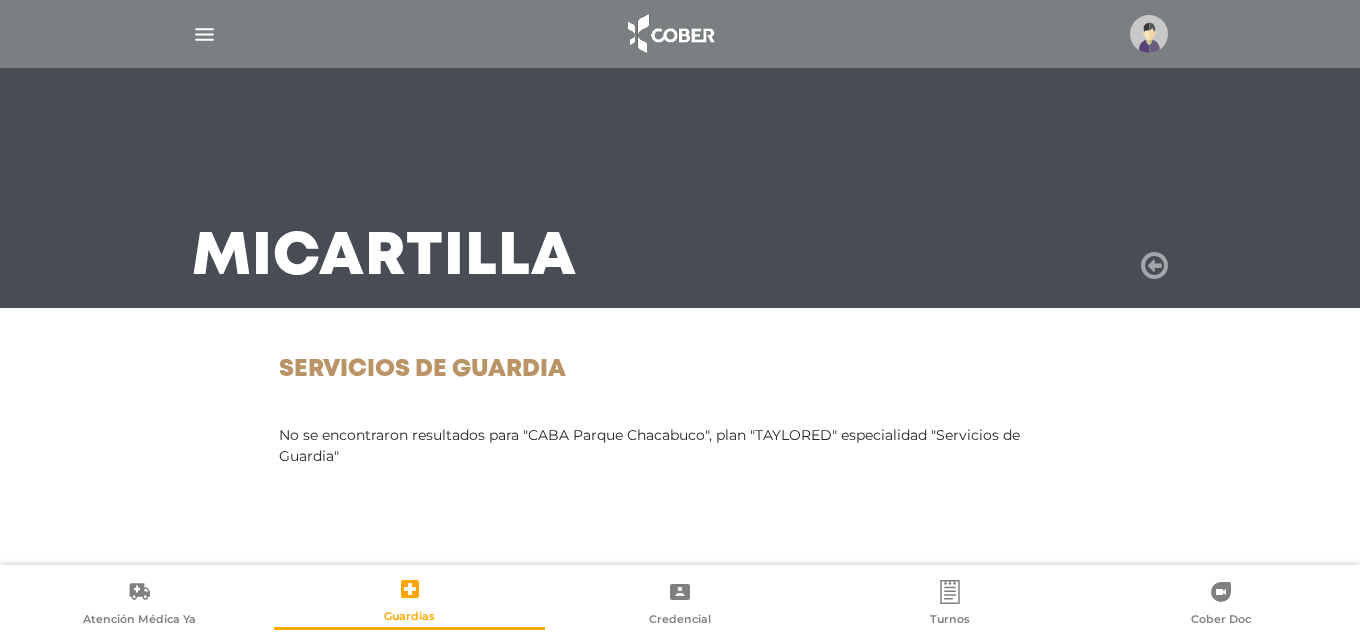 click at bounding box center (1154, 266) 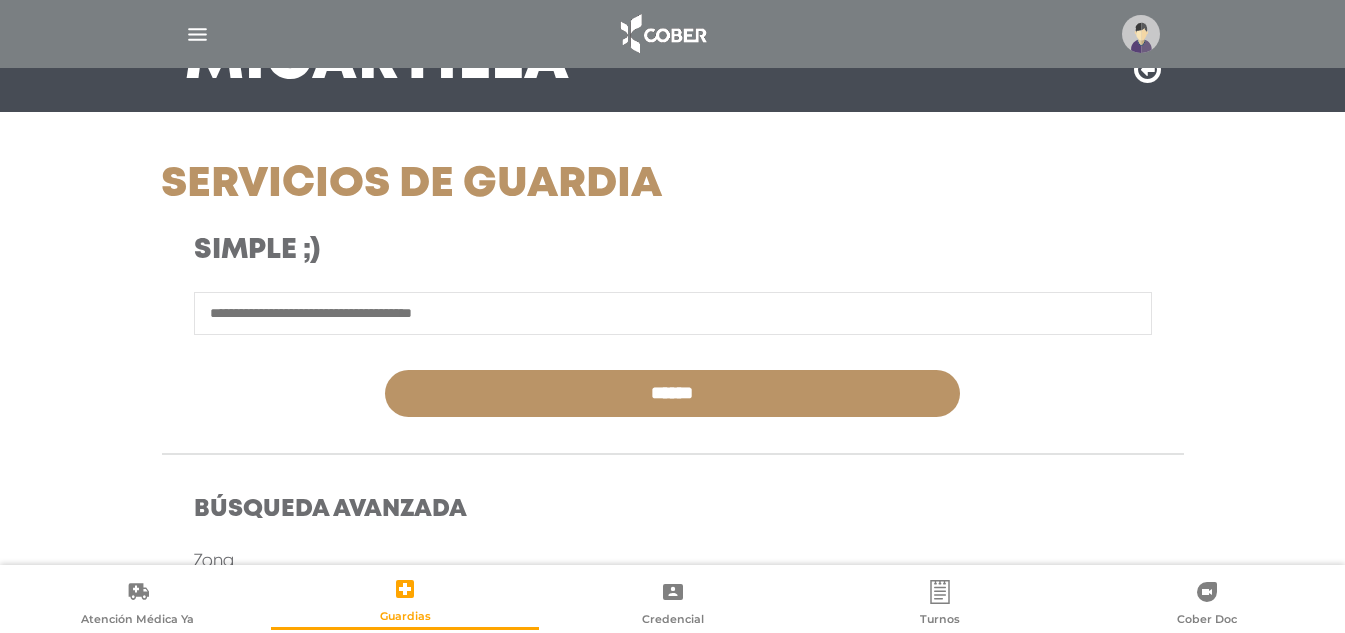 scroll, scrollTop: 200, scrollLeft: 0, axis: vertical 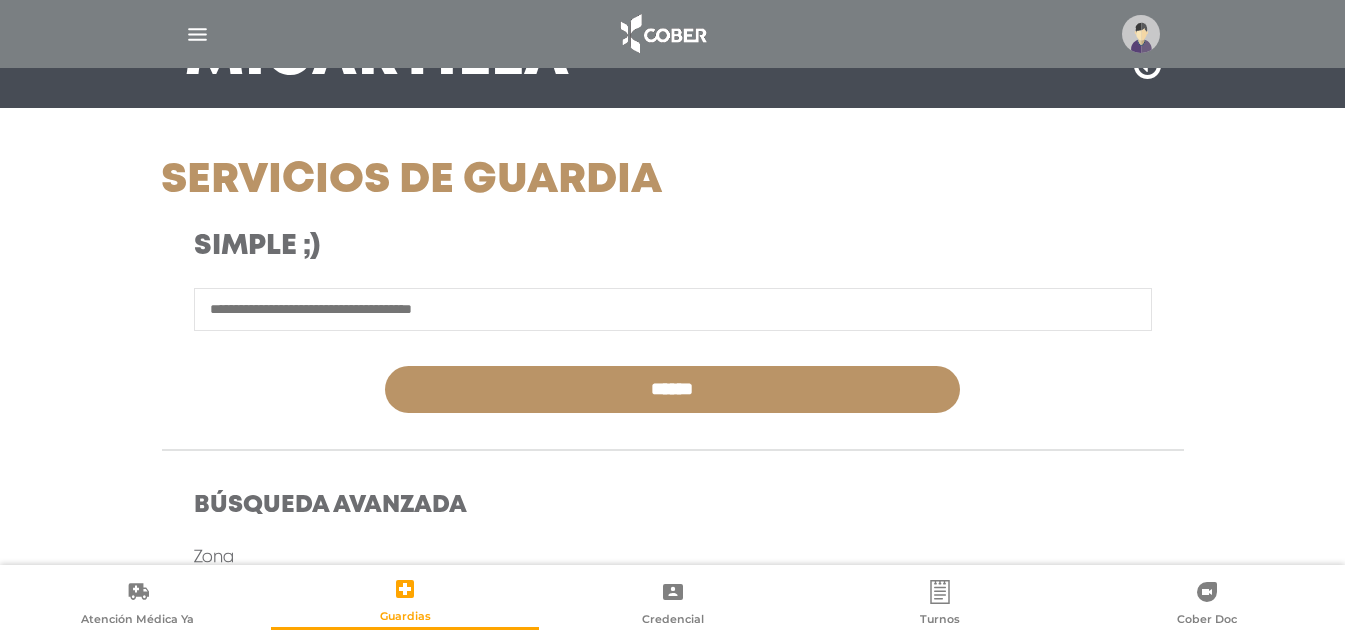 click at bounding box center [673, 309] 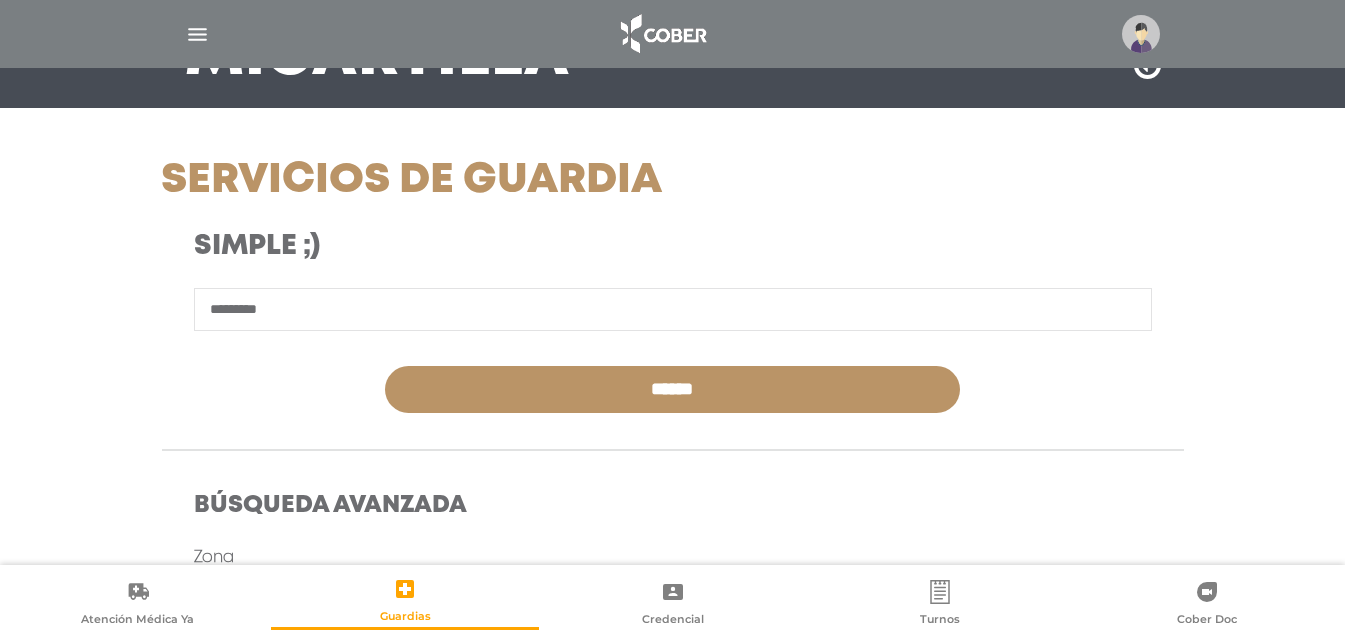 type on "*********" 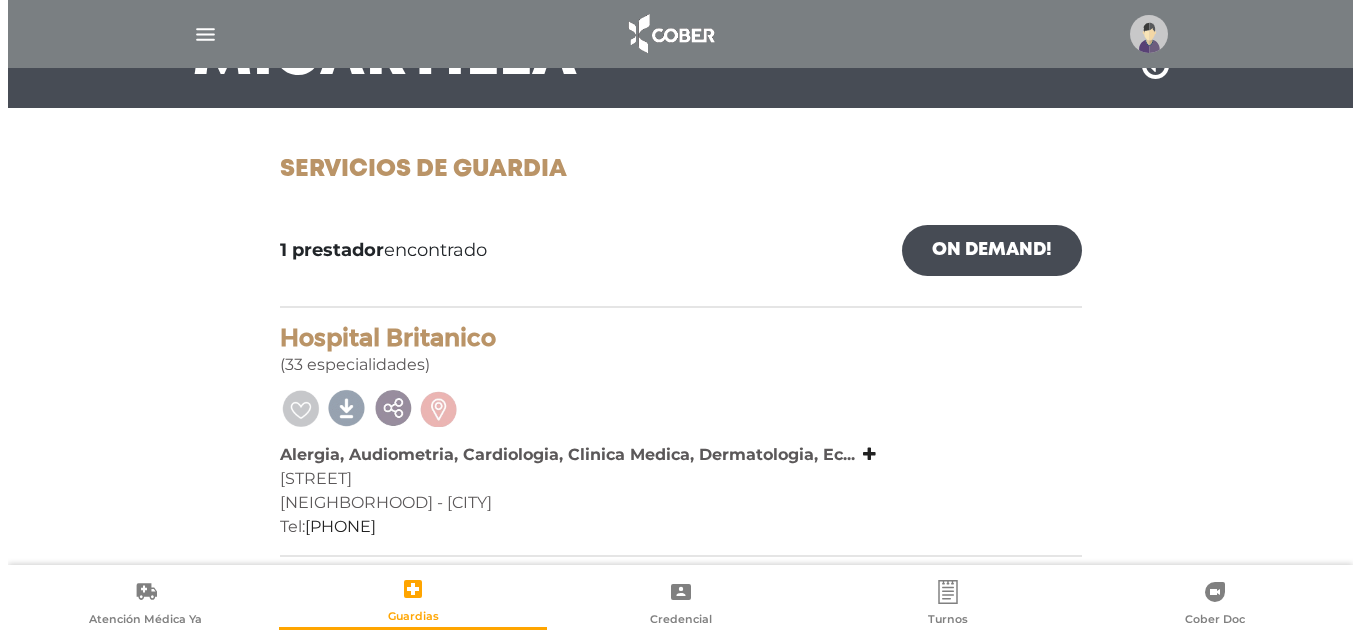 scroll, scrollTop: 208, scrollLeft: 0, axis: vertical 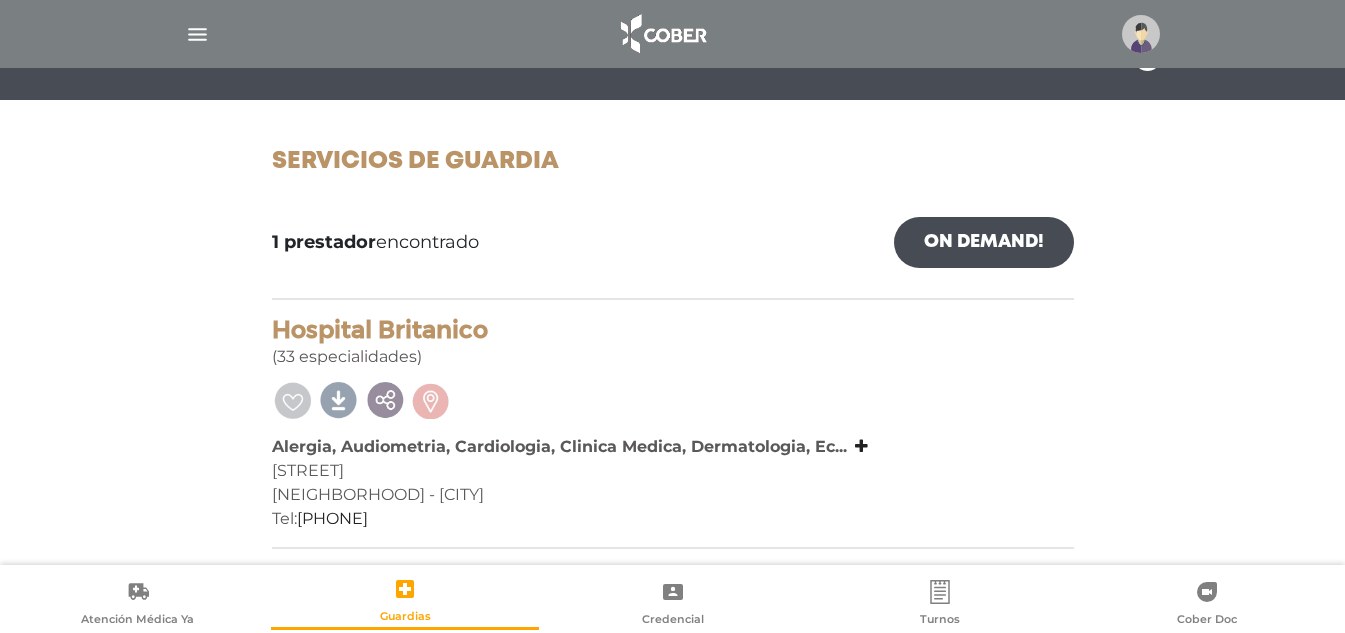 click at bounding box center (1141, 34) 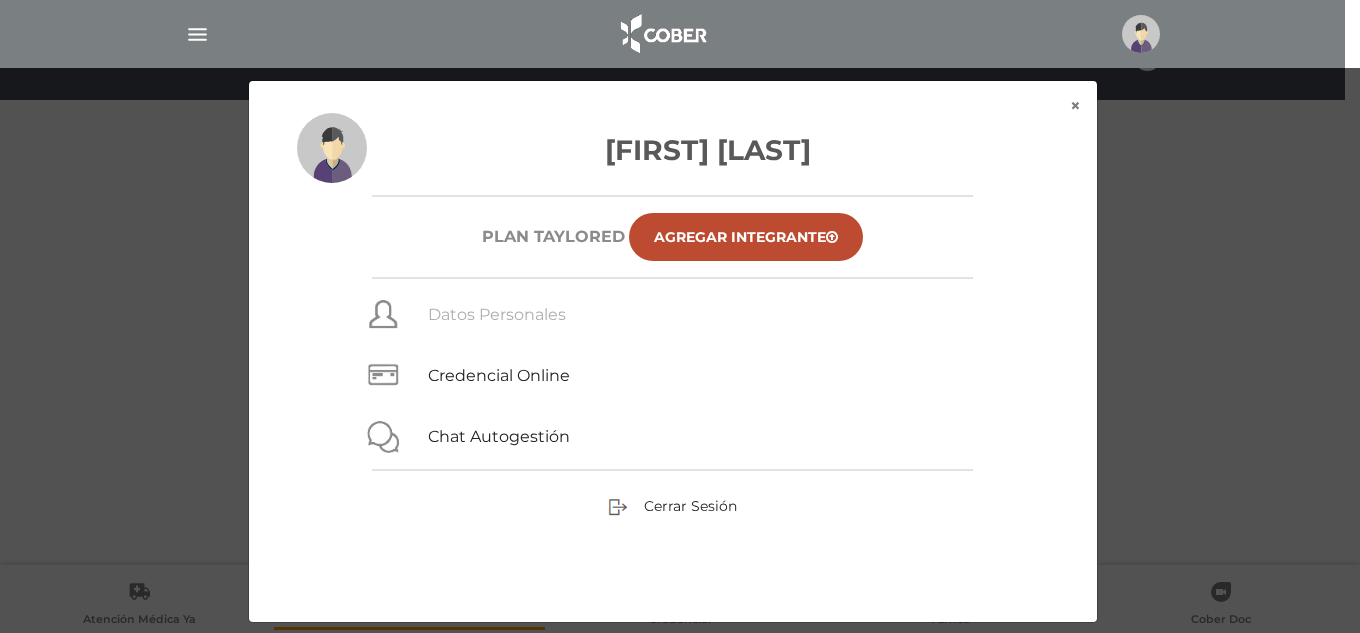 click on "Datos Personales" at bounding box center [497, 314] 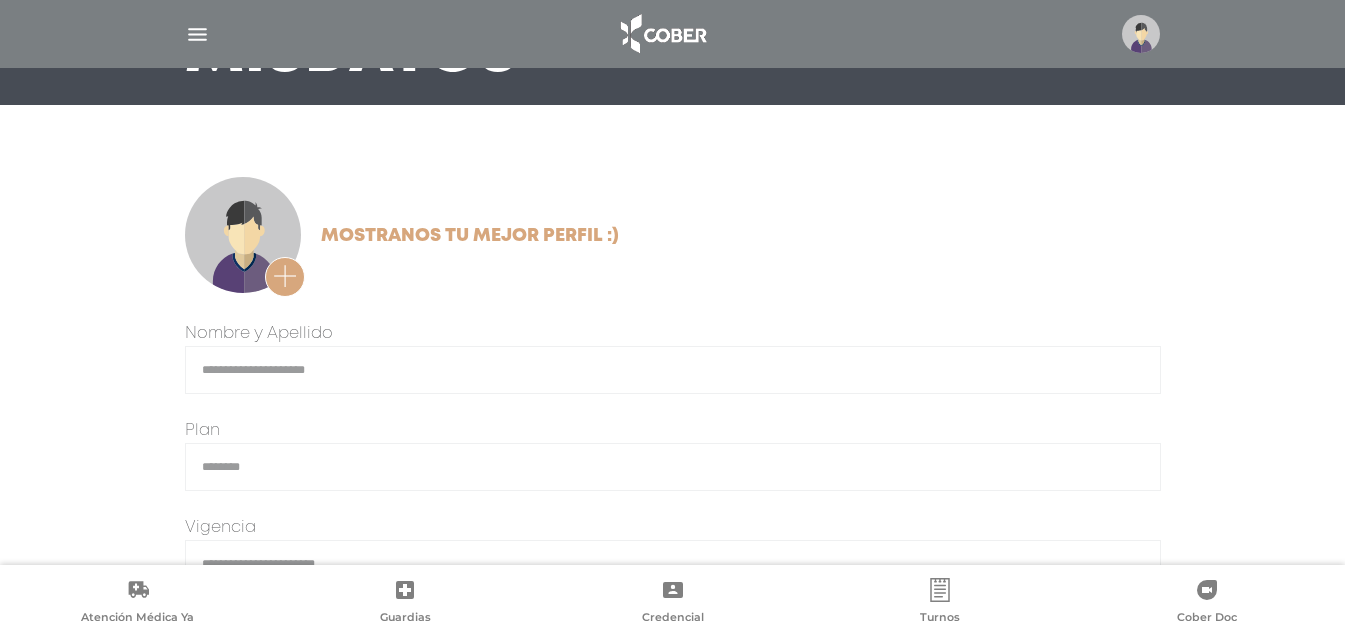 scroll, scrollTop: 103, scrollLeft: 0, axis: vertical 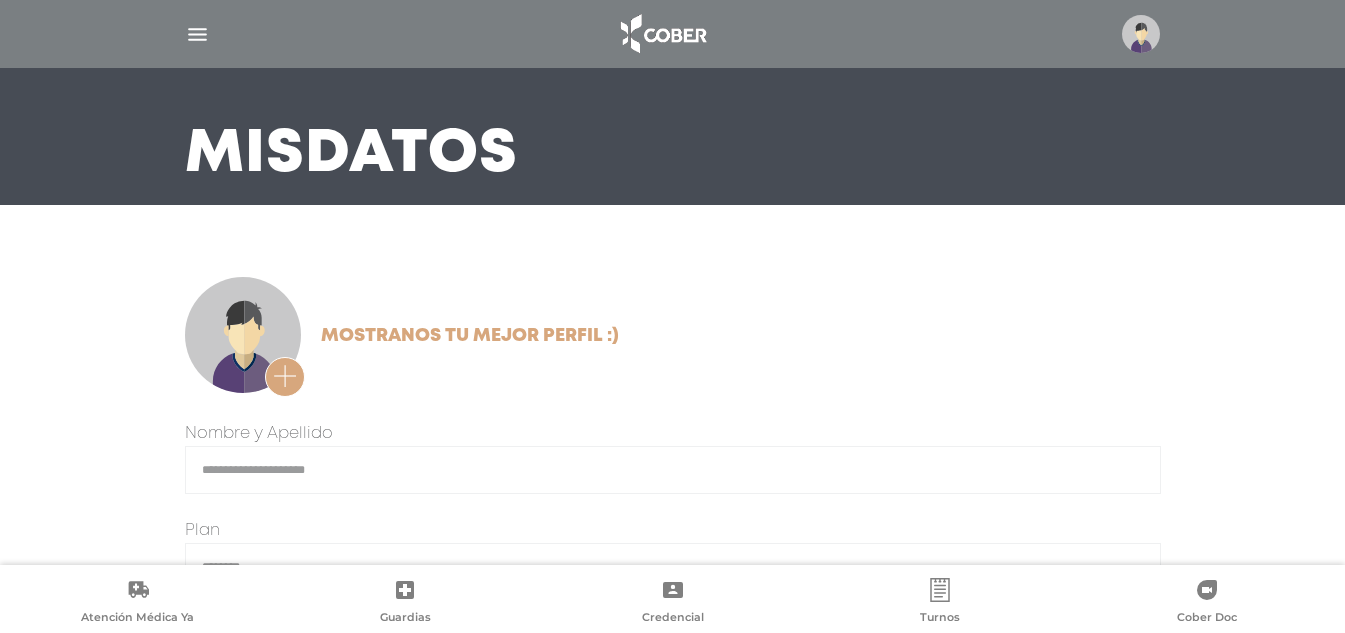 click on "Atención Médica Ya
Guardias
Credencial
Turnos
Cober Doc" at bounding box center [672, 599] 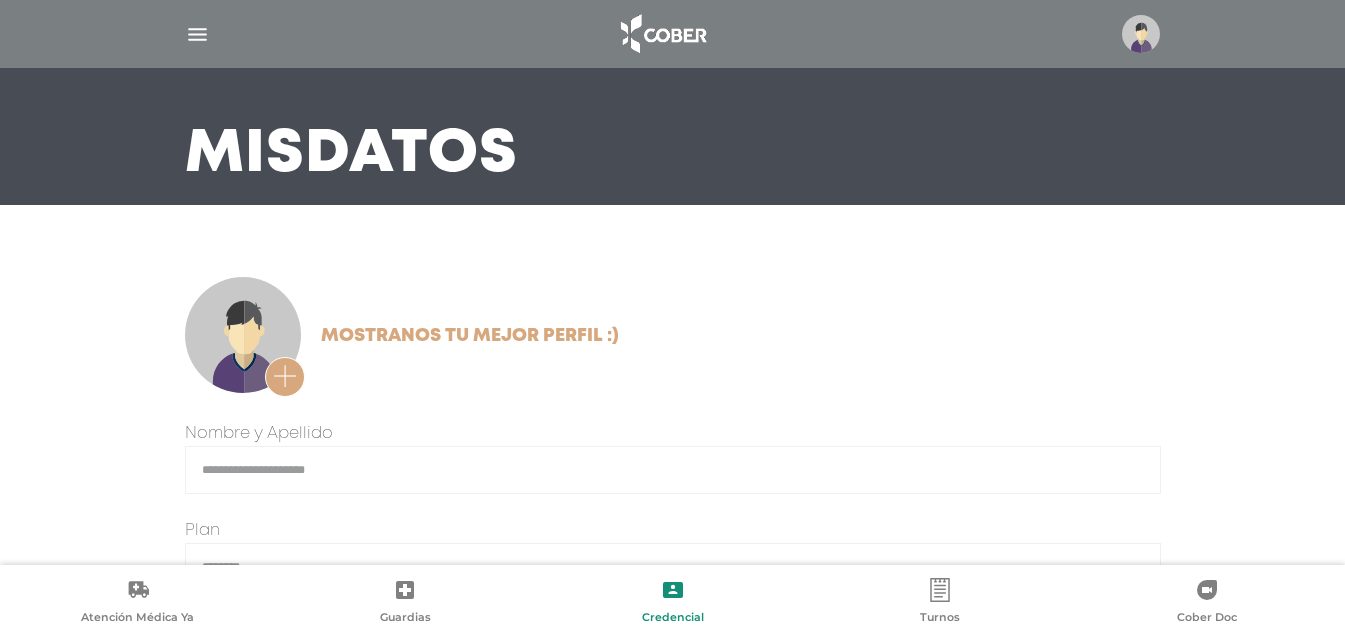 click 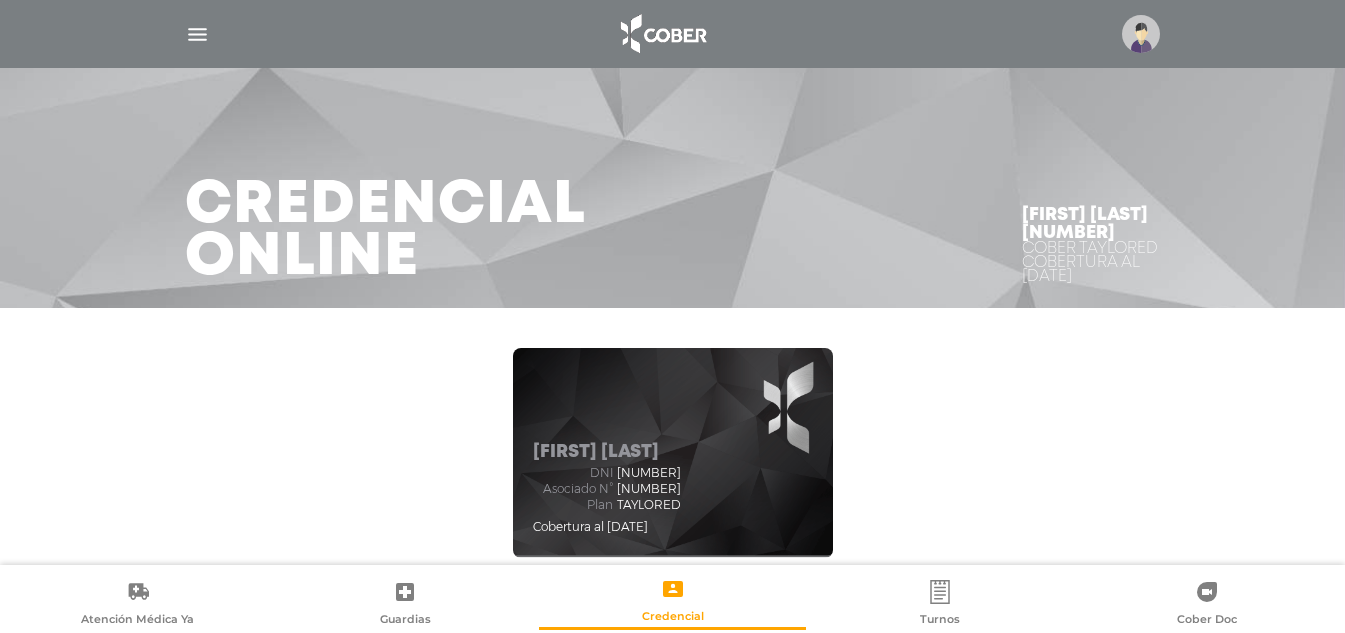 scroll, scrollTop: 0, scrollLeft: 0, axis: both 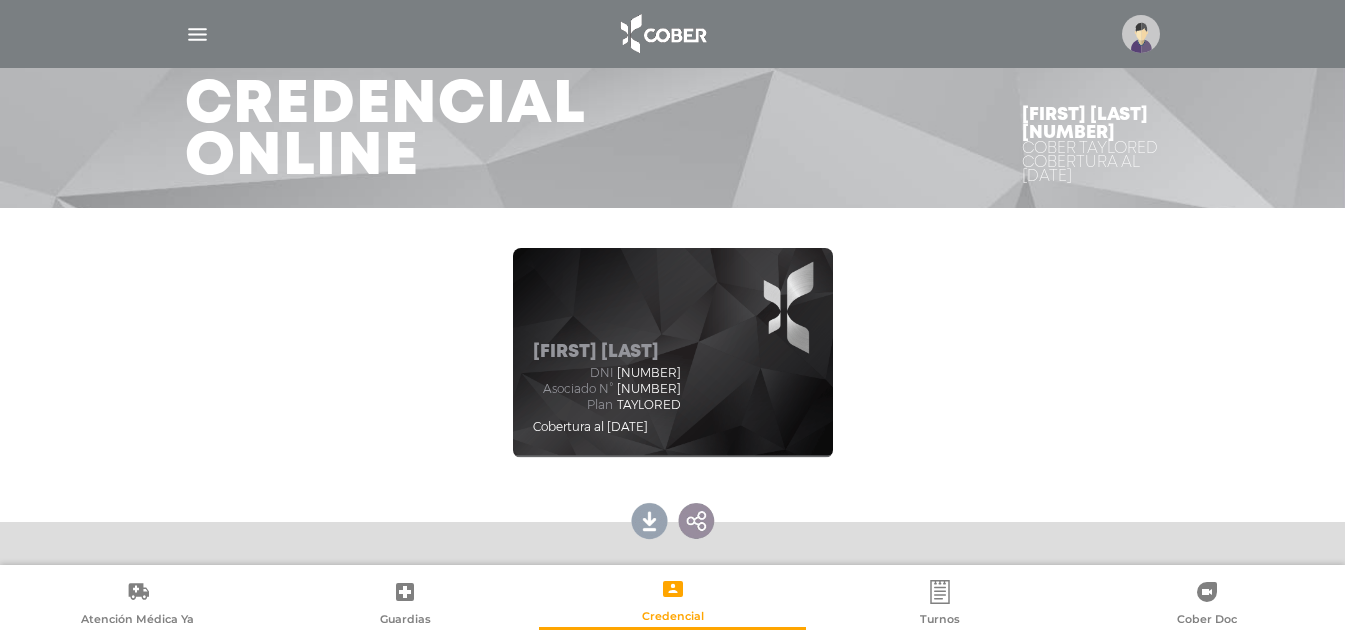 click on "Atención Médica Ya" at bounding box center (137, 604) 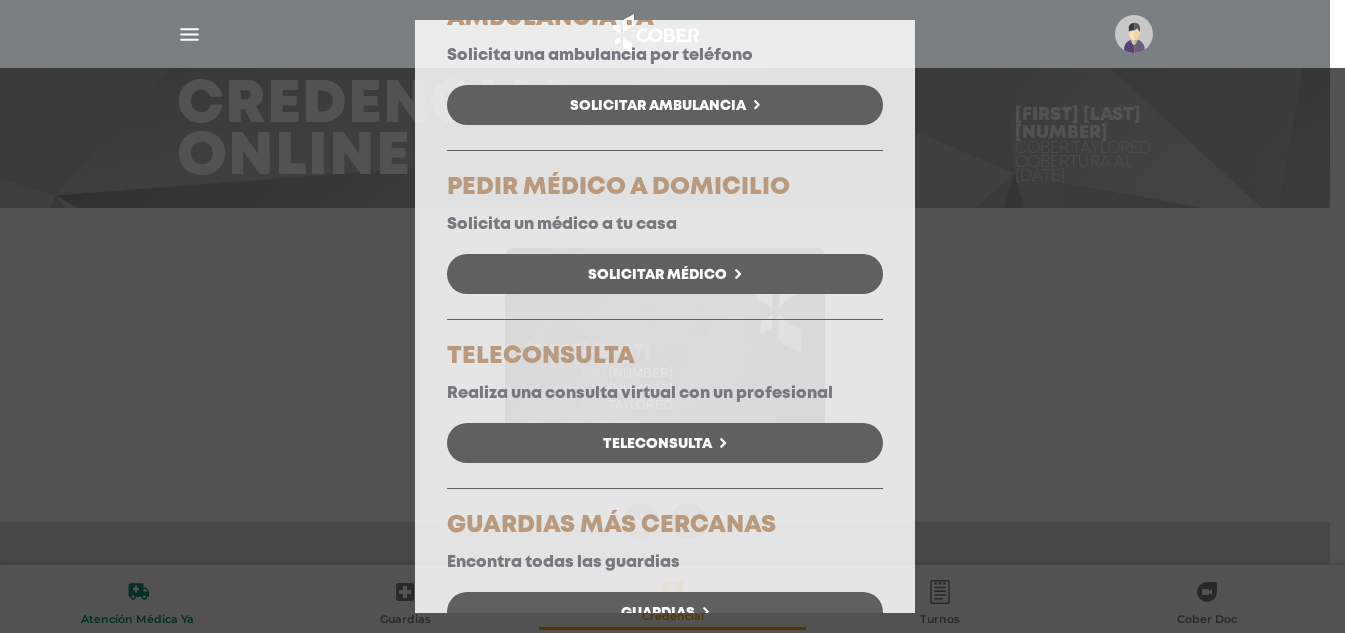 scroll, scrollTop: 206, scrollLeft: 0, axis: vertical 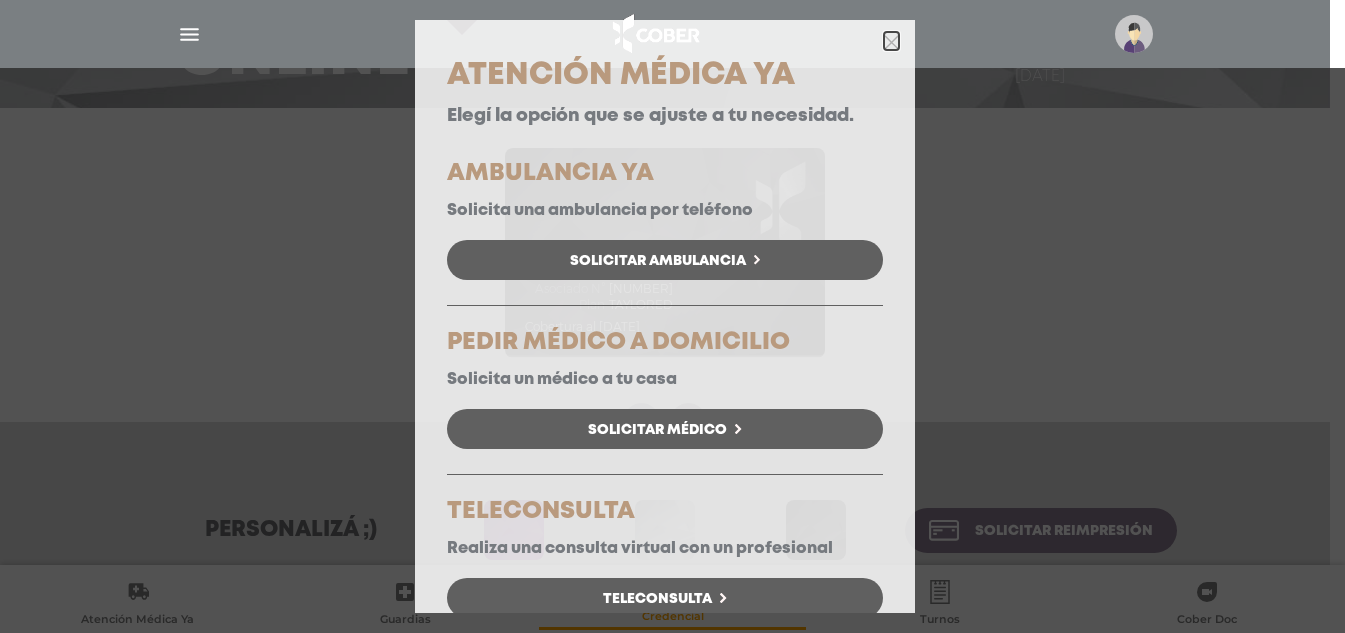 click at bounding box center [891, 41] 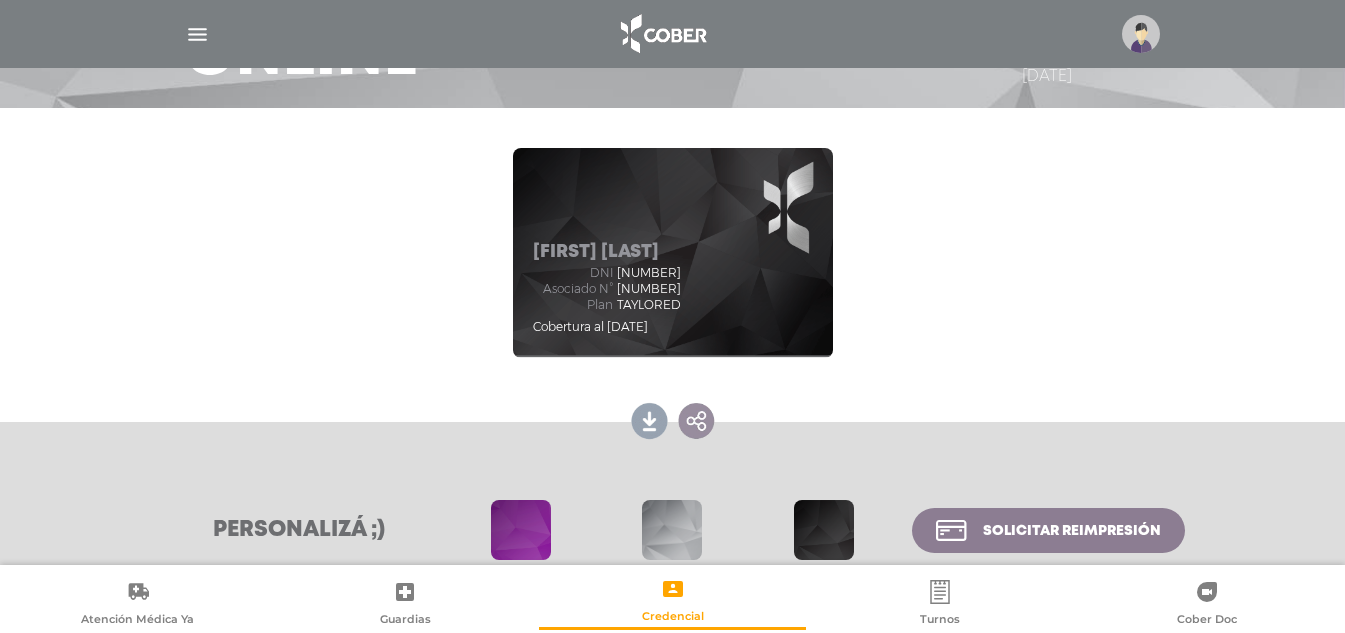 click 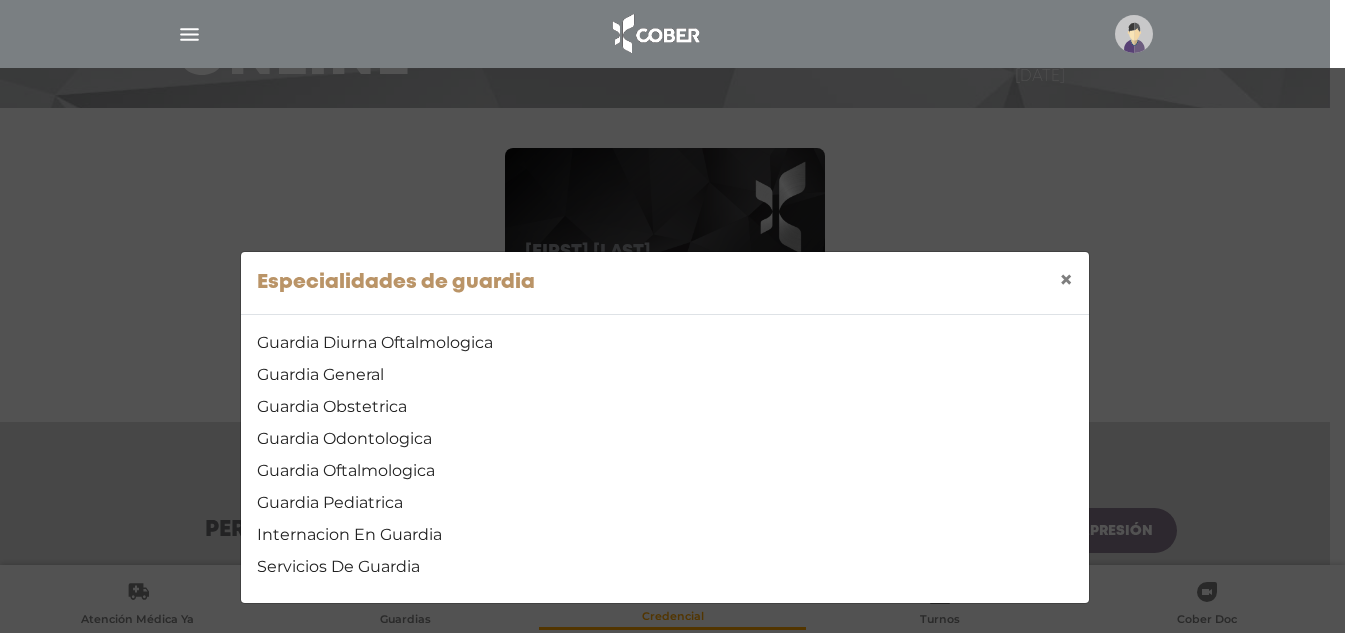 scroll, scrollTop: 8, scrollLeft: 0, axis: vertical 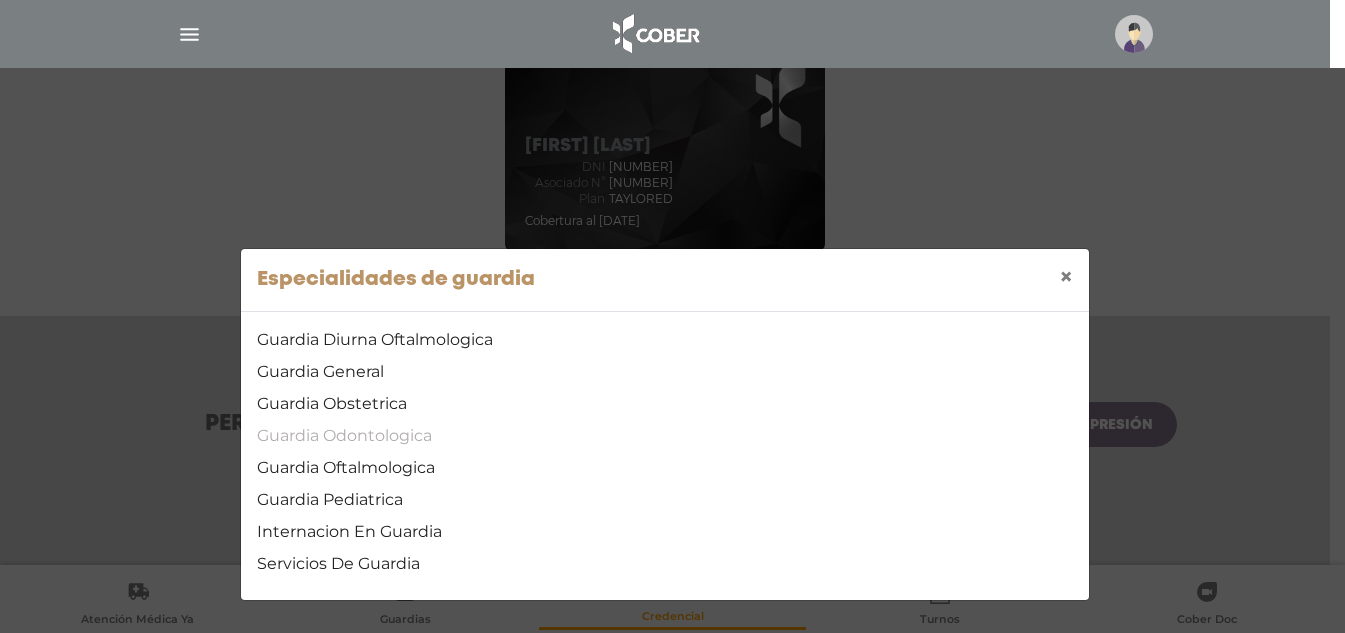 click on "Guardia Odontologica" at bounding box center (665, 436) 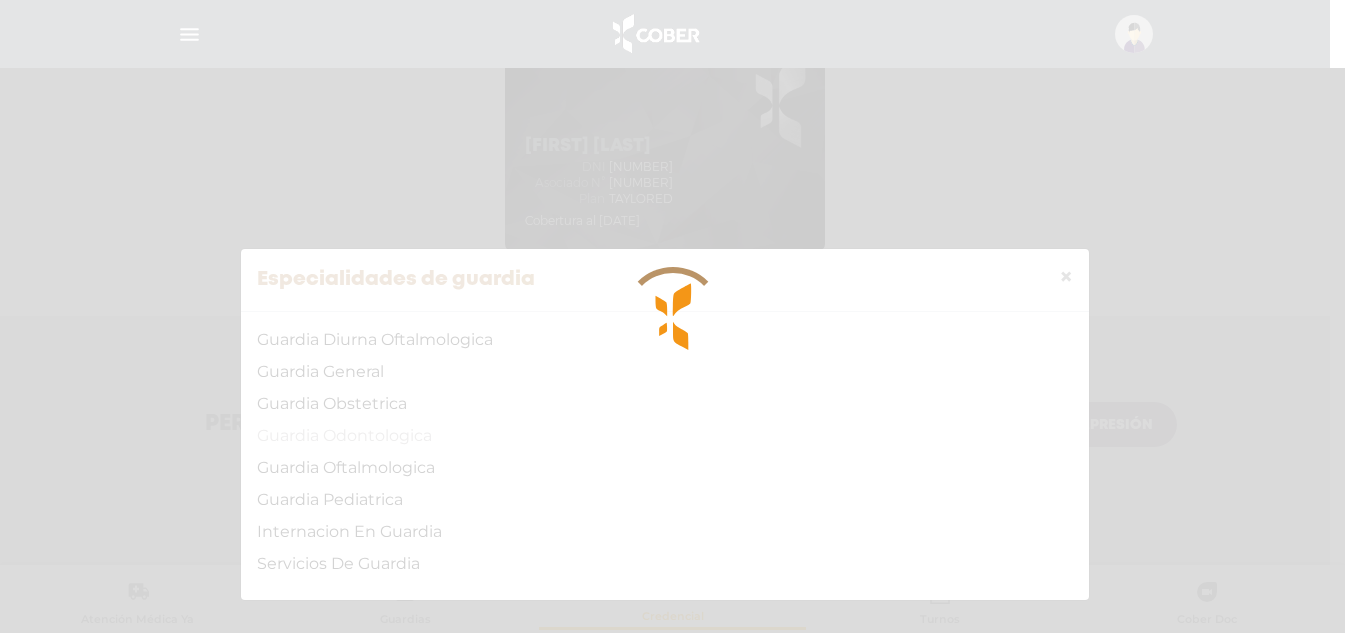 scroll, scrollTop: 0, scrollLeft: 0, axis: both 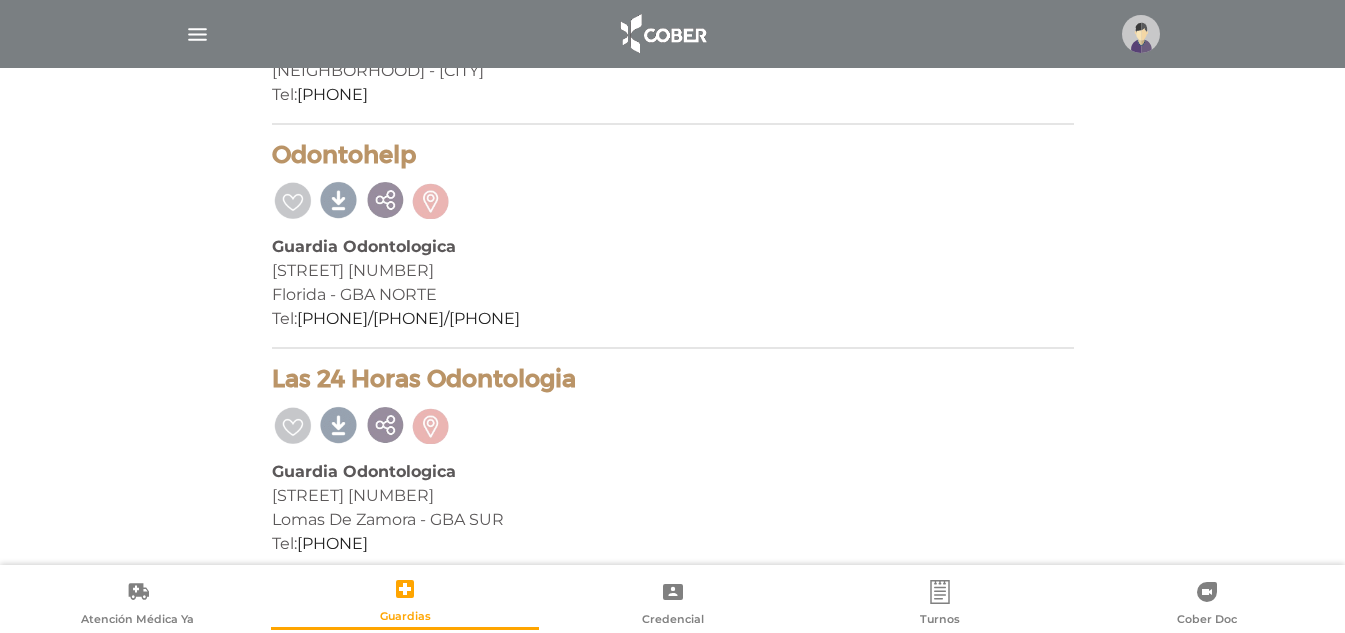 drag, startPoint x: 108, startPoint y: 385, endPoint x: 170, endPoint y: 261, distance: 138.63622 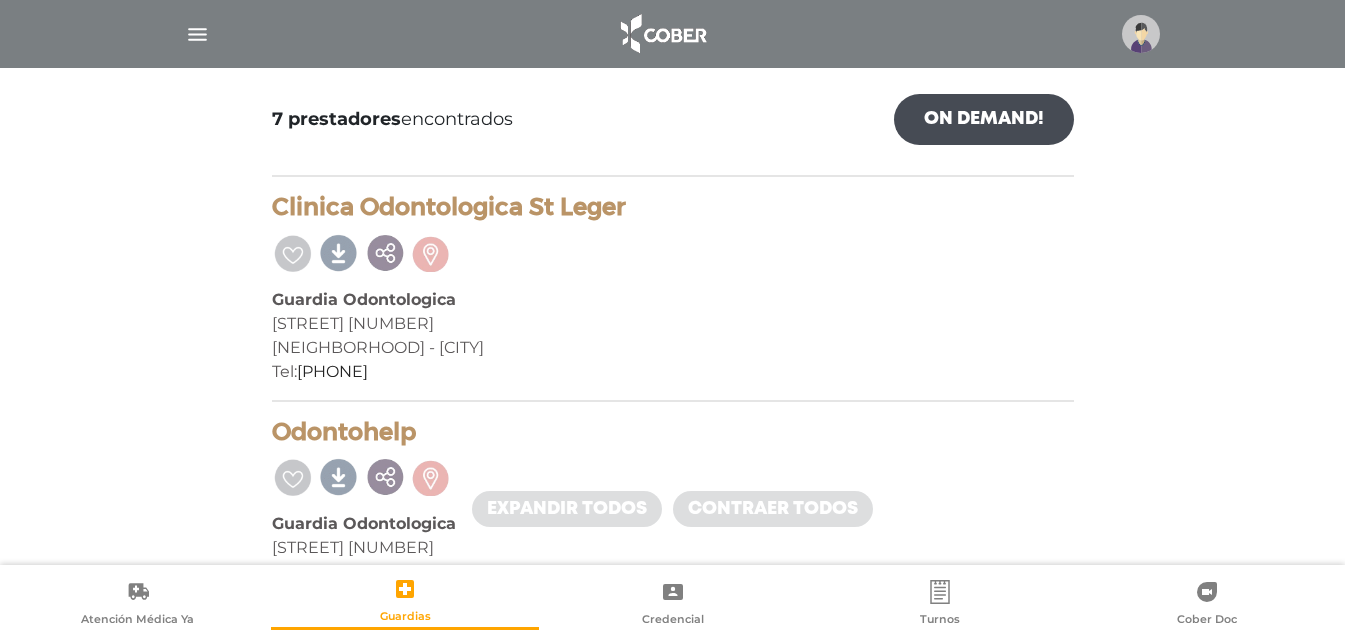 scroll, scrollTop: 282, scrollLeft: 0, axis: vertical 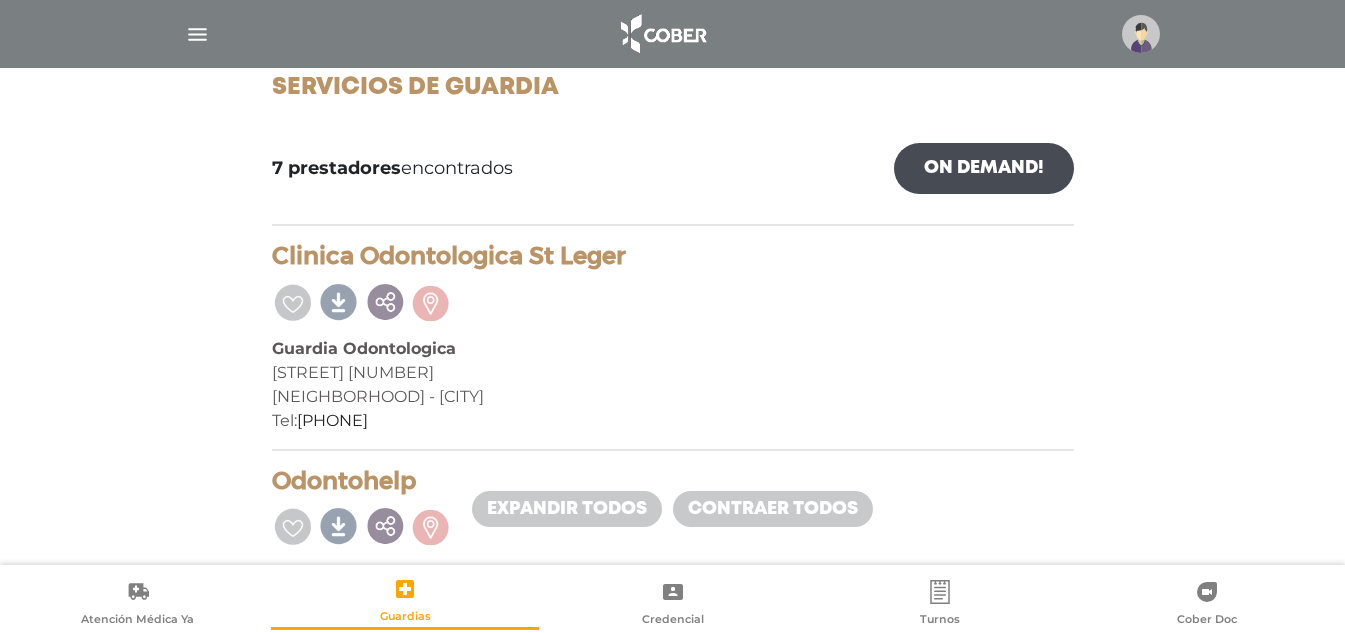 drag, startPoint x: 272, startPoint y: 375, endPoint x: 446, endPoint y: 366, distance: 174.2326 